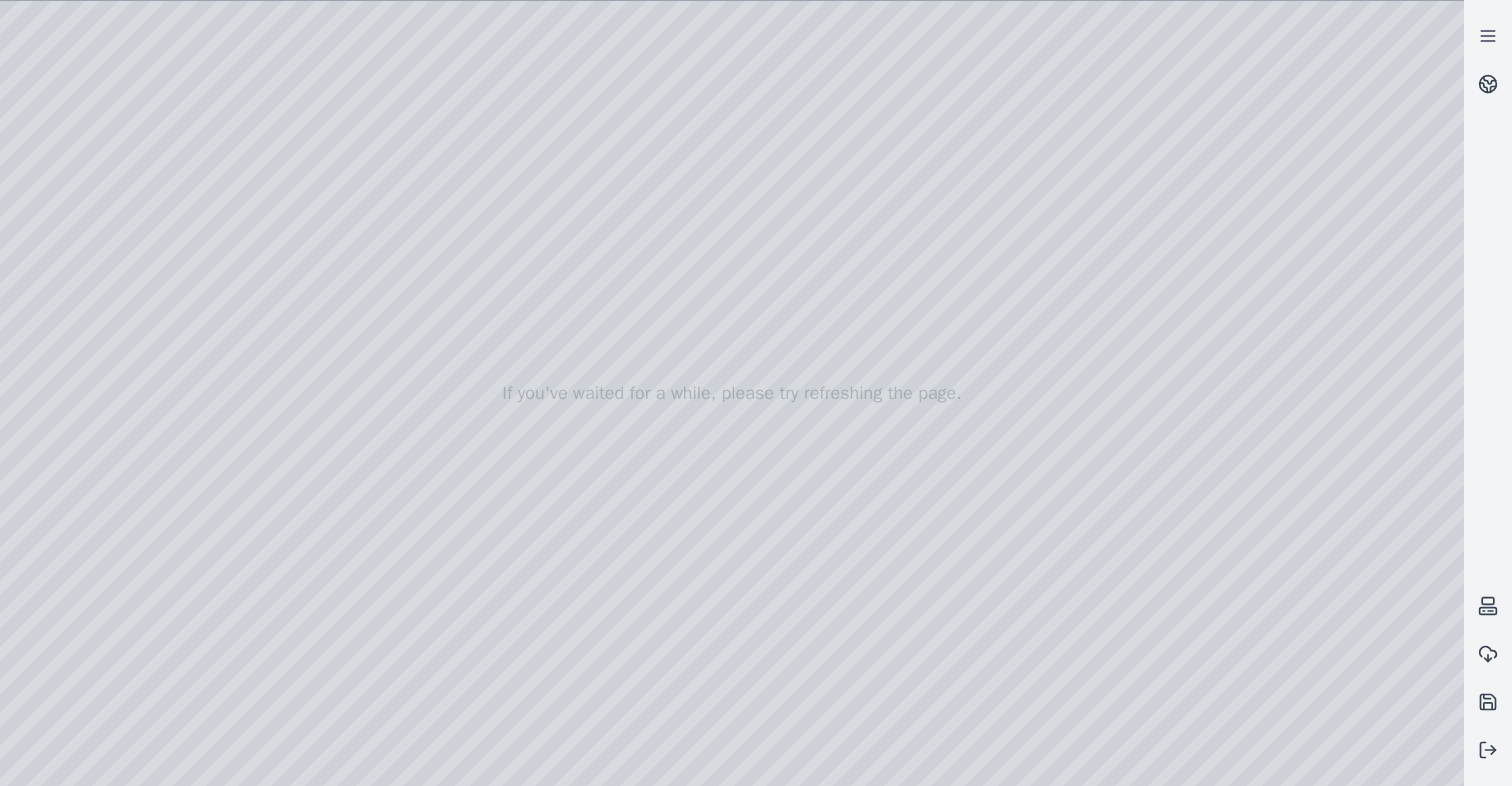 scroll, scrollTop: 0, scrollLeft: 0, axis: both 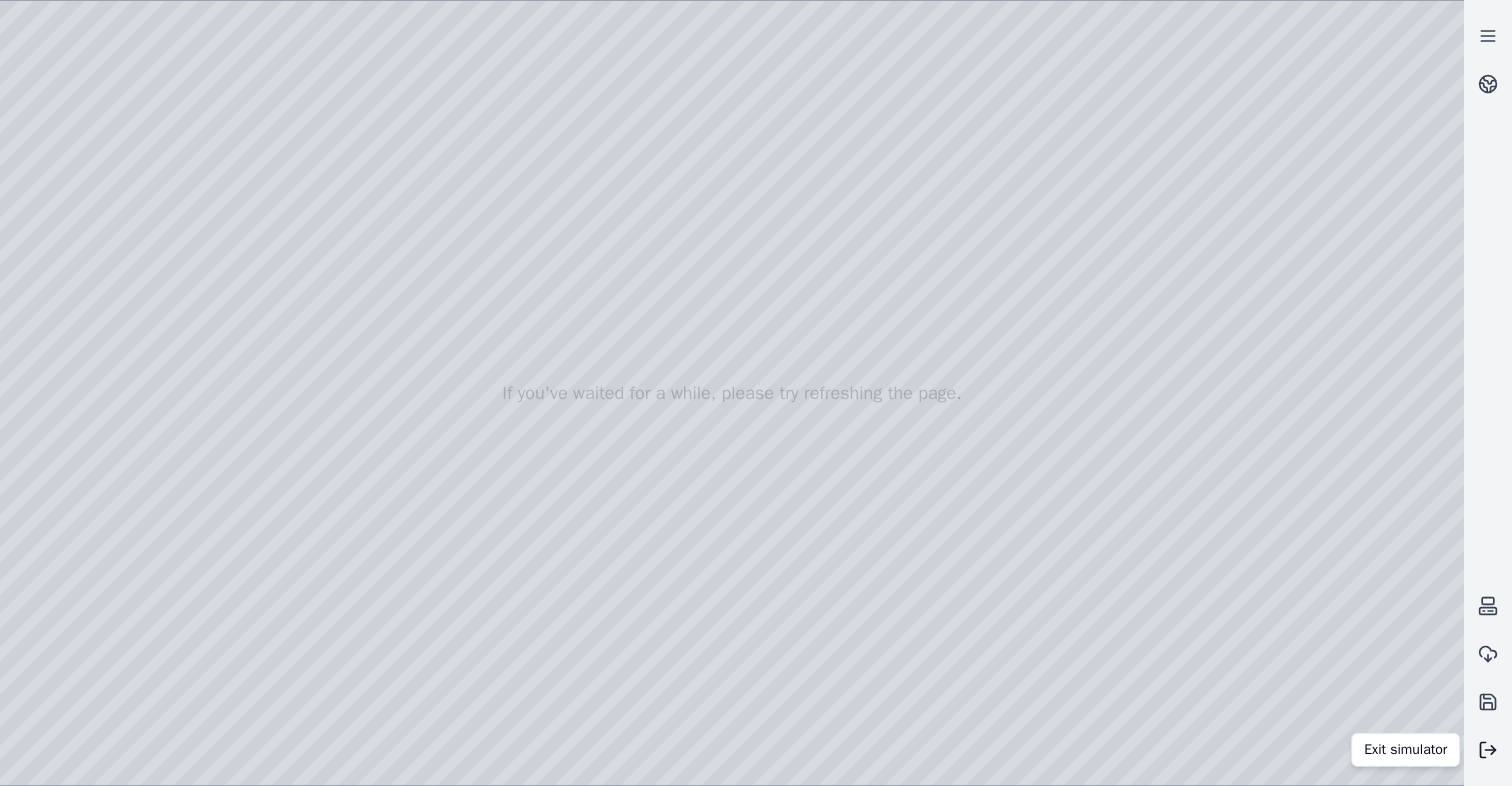 click 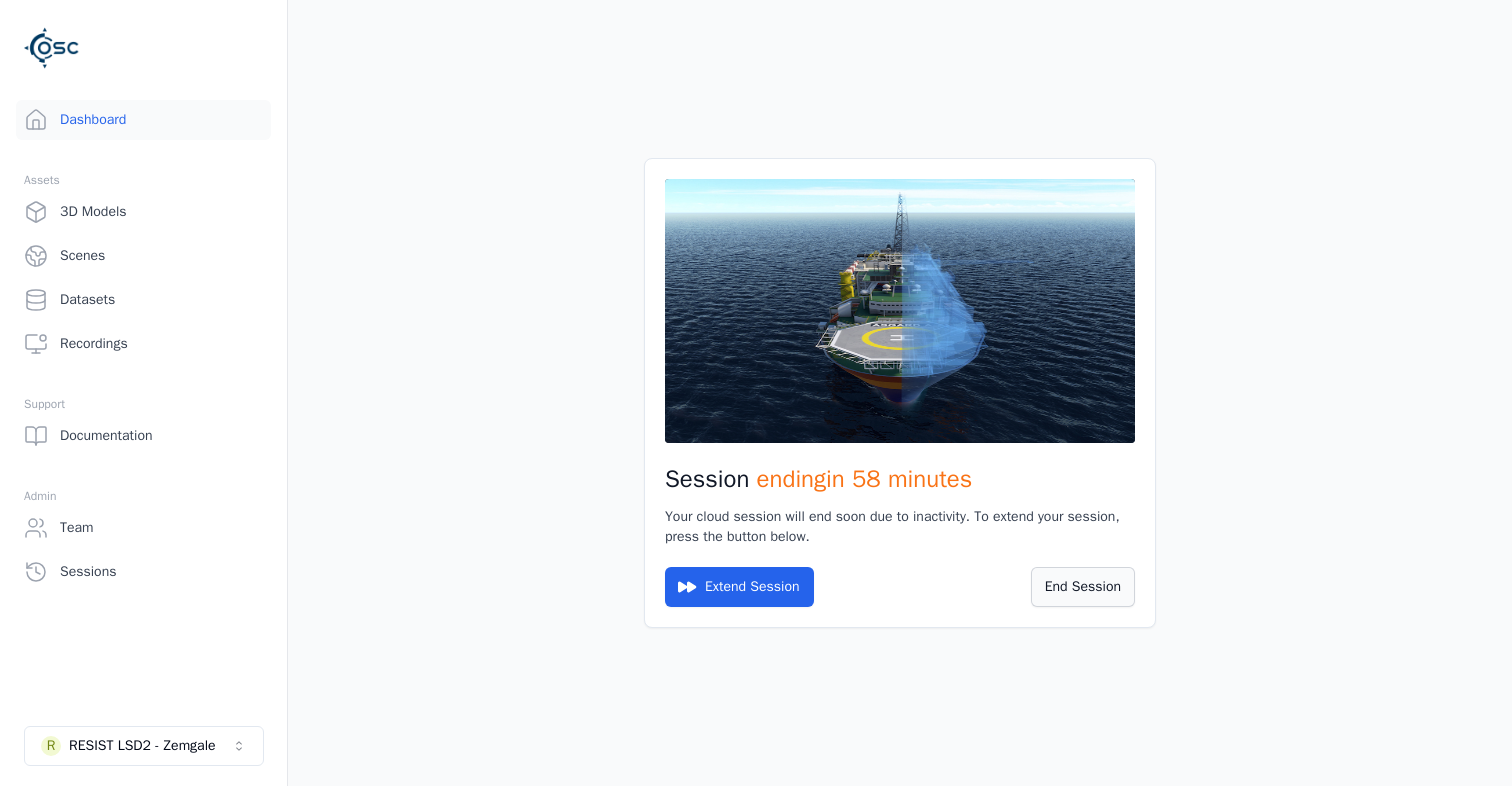 click on "End Session" at bounding box center [1083, 587] 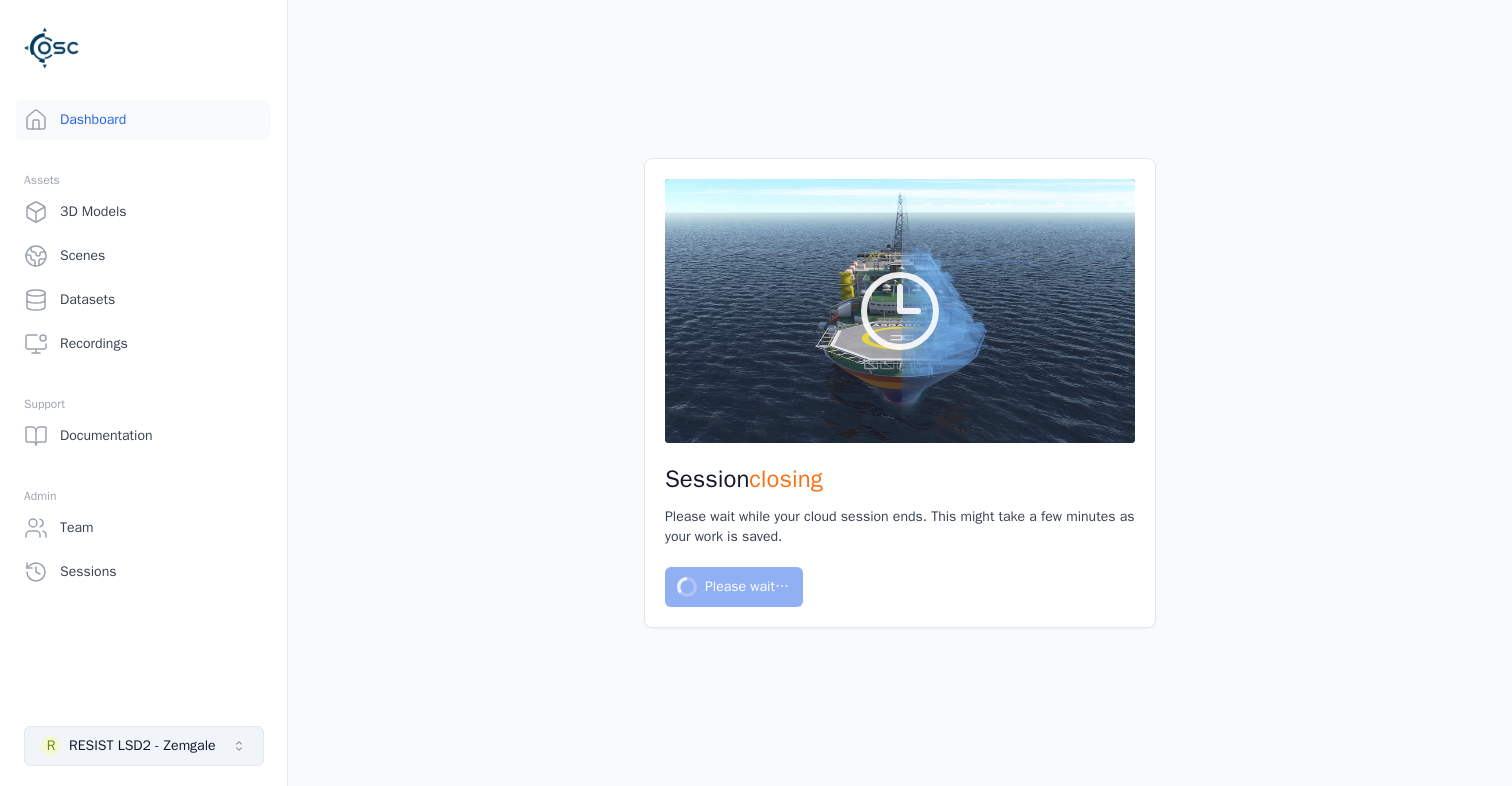click on "R RESIST LSD2 - Zemgale" at bounding box center (144, 746) 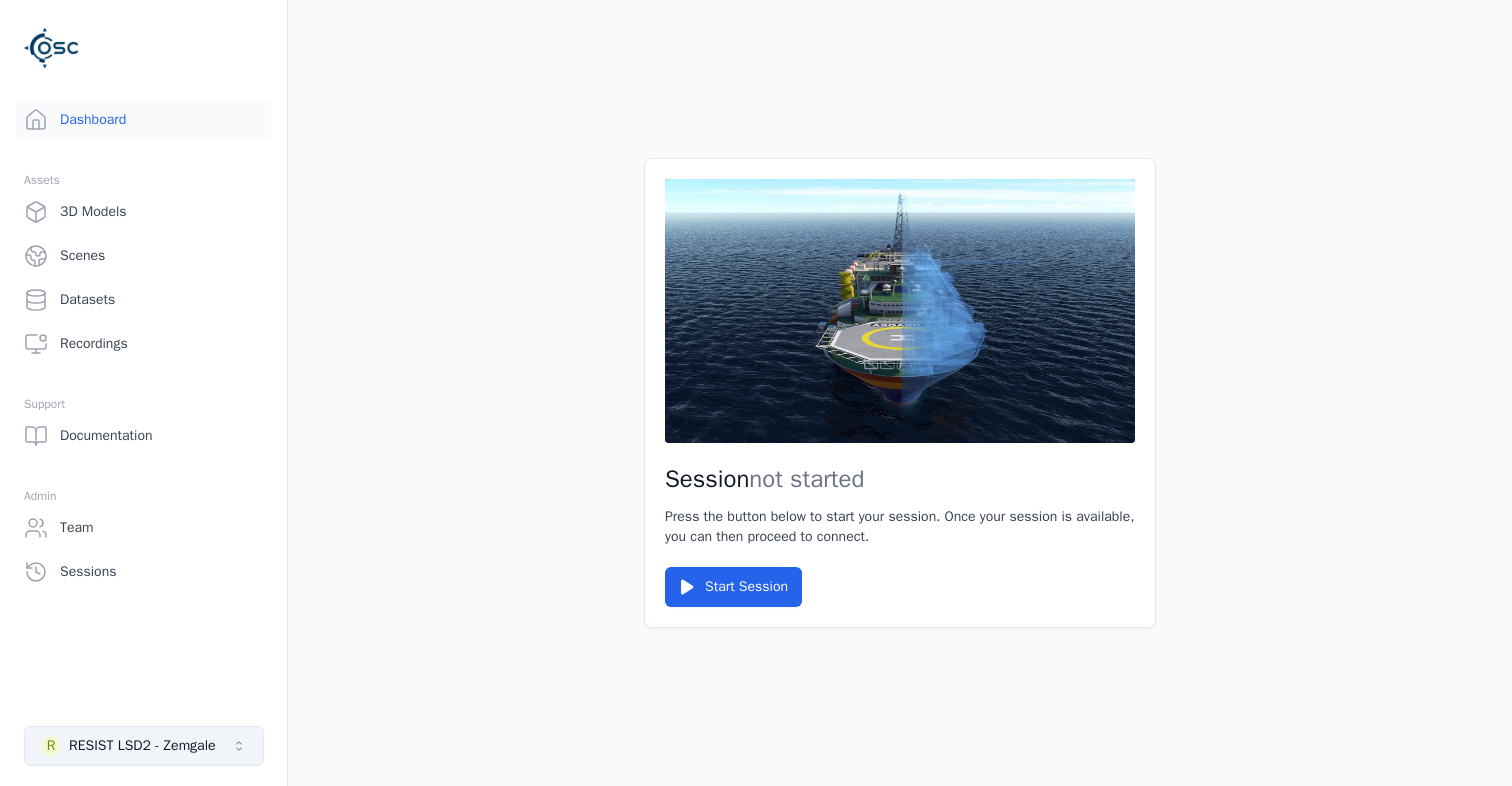 click on "R RESIST LSD2 - Zemgale" at bounding box center (144, 746) 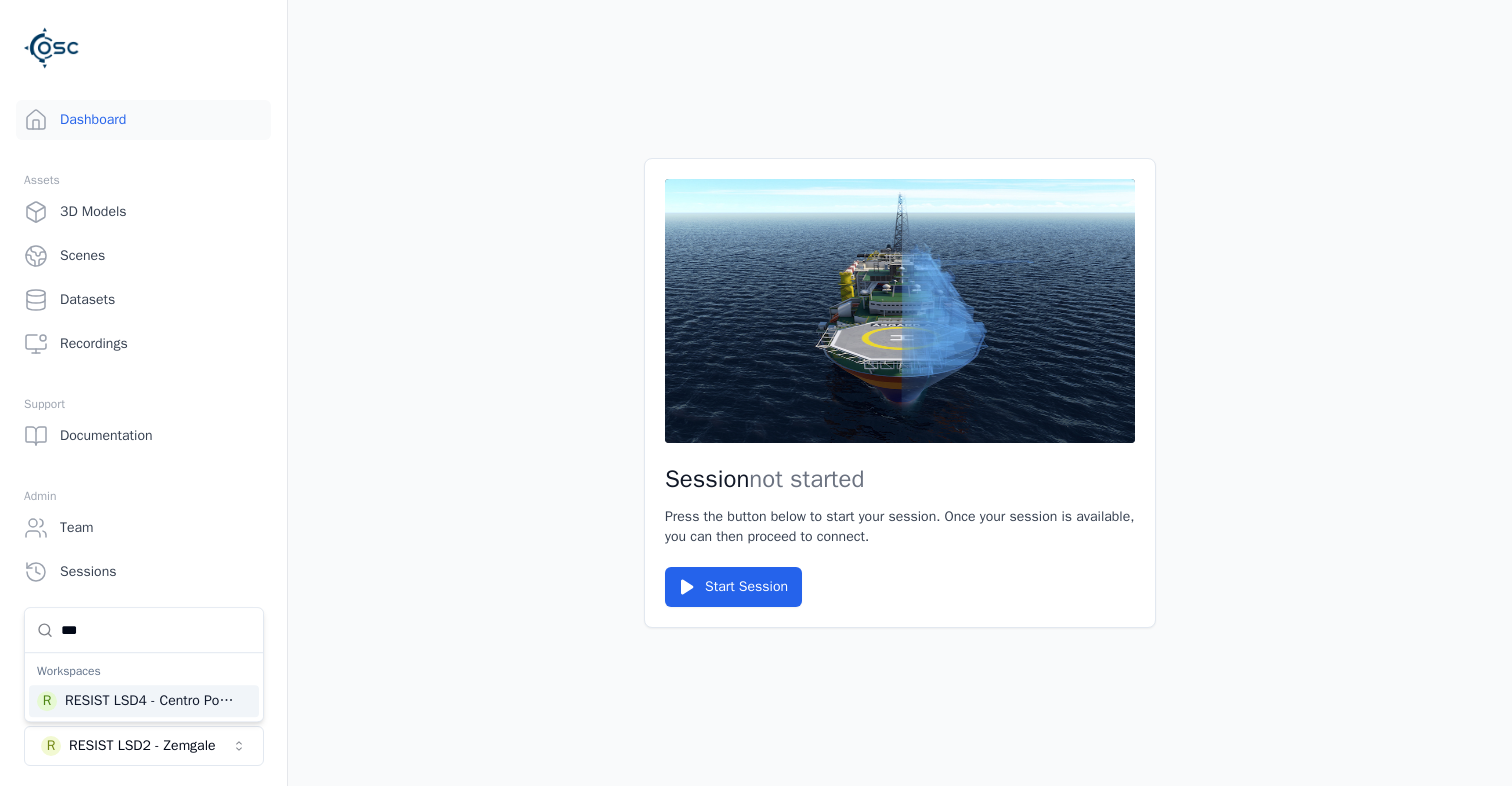 click on "RESIST LSD4 - Centro Portugal" at bounding box center (150, 701) 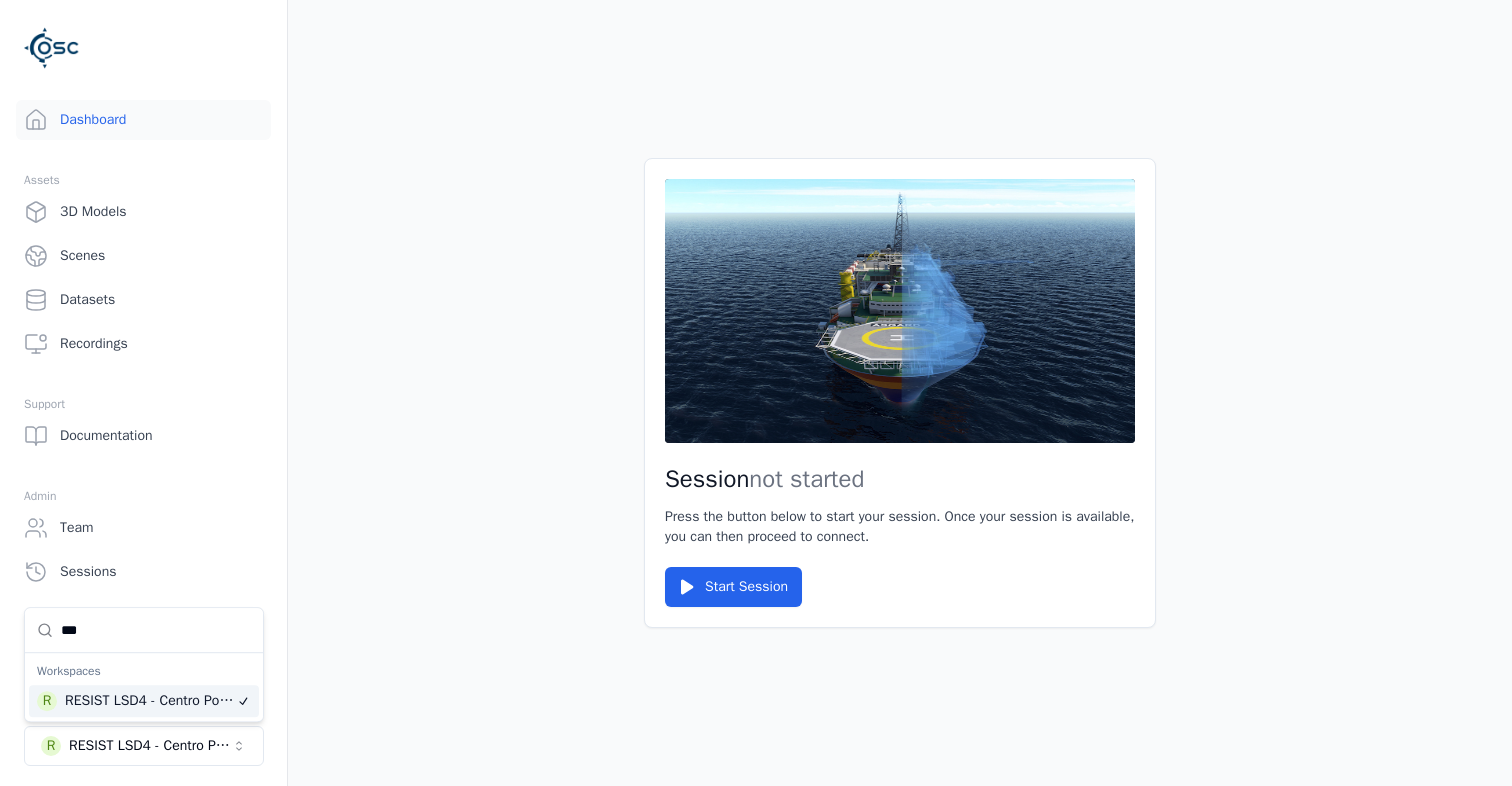 click on "***" at bounding box center (156, 630) 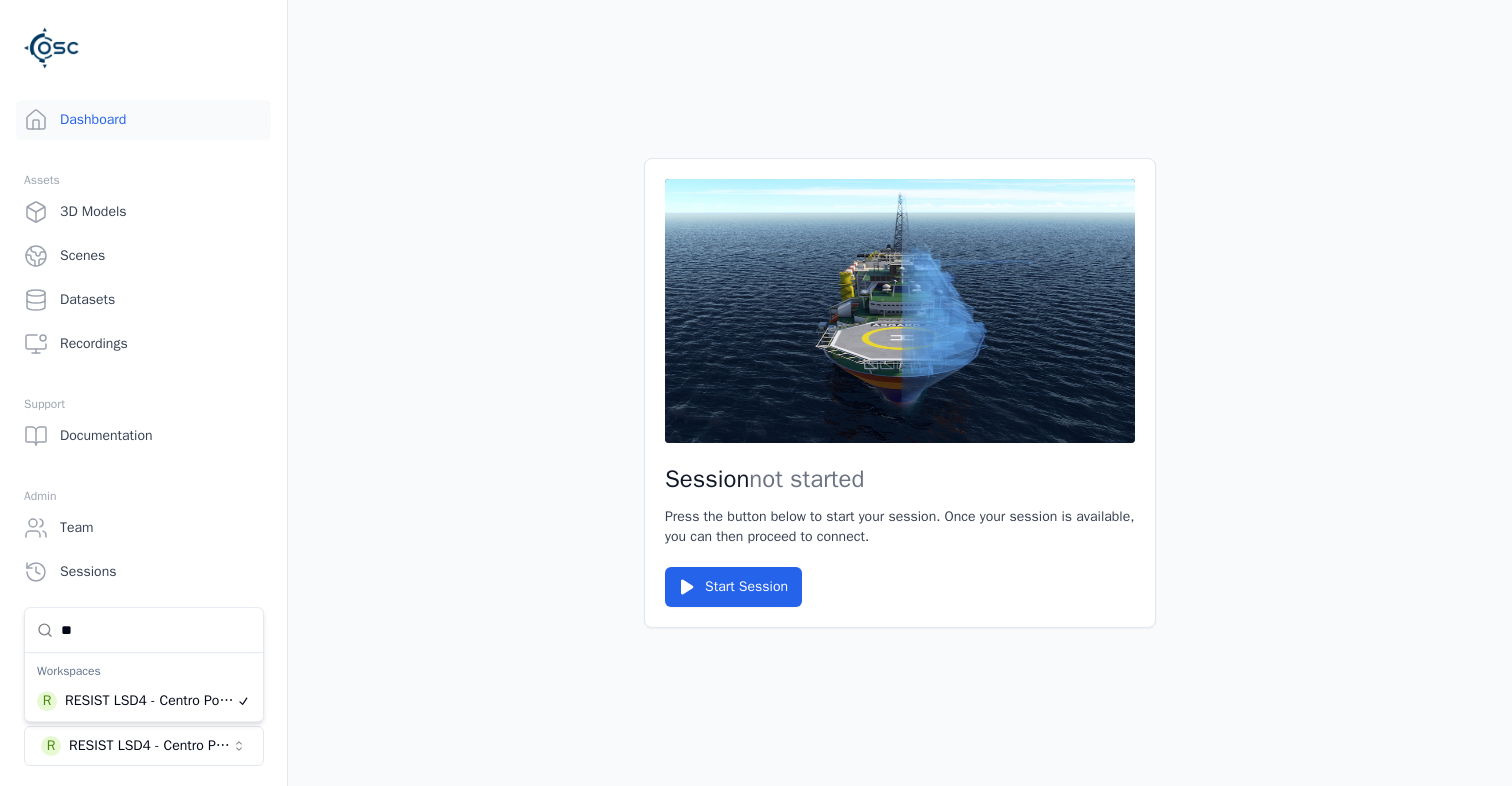 type on "*" 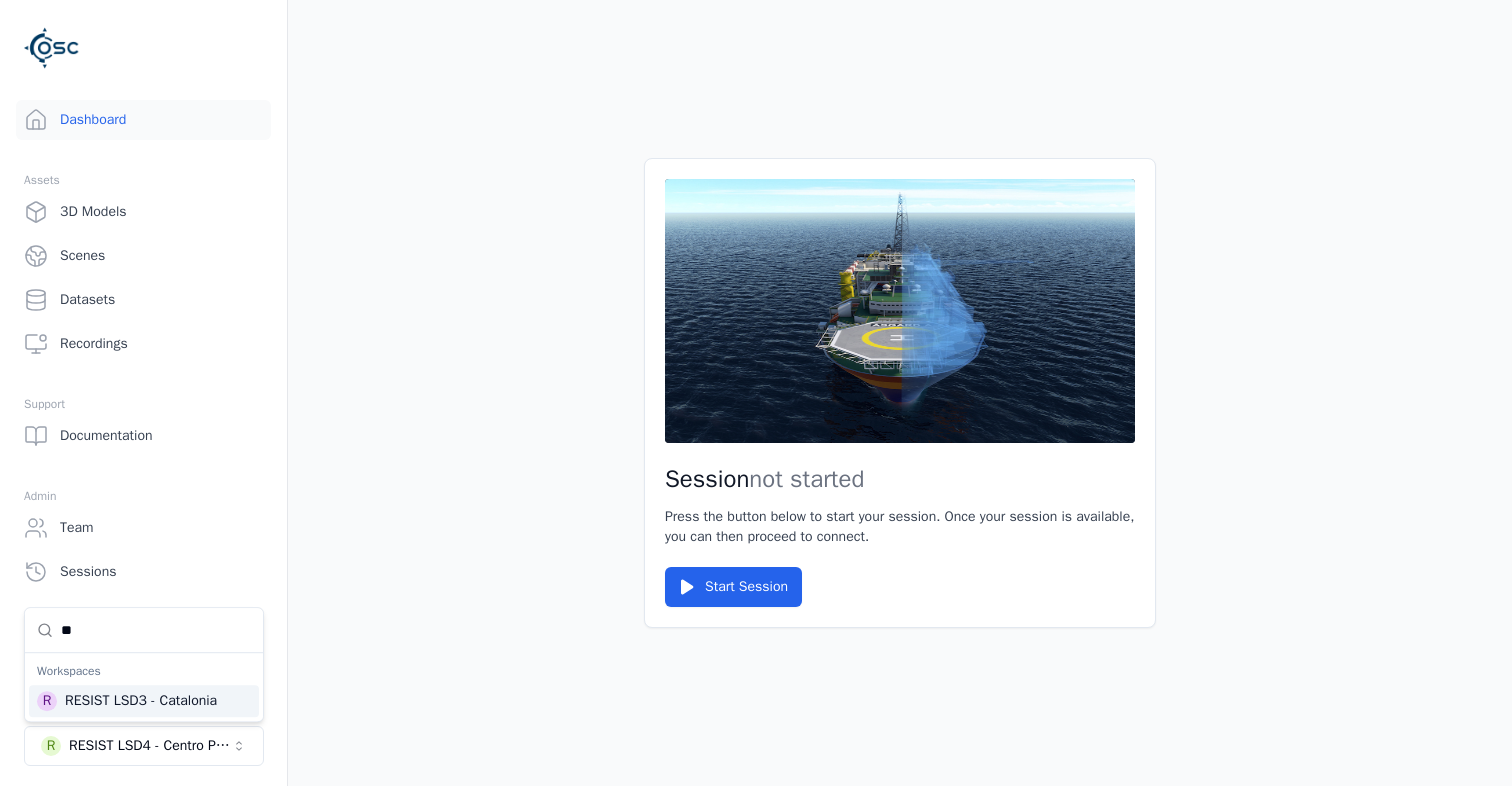 type on "**" 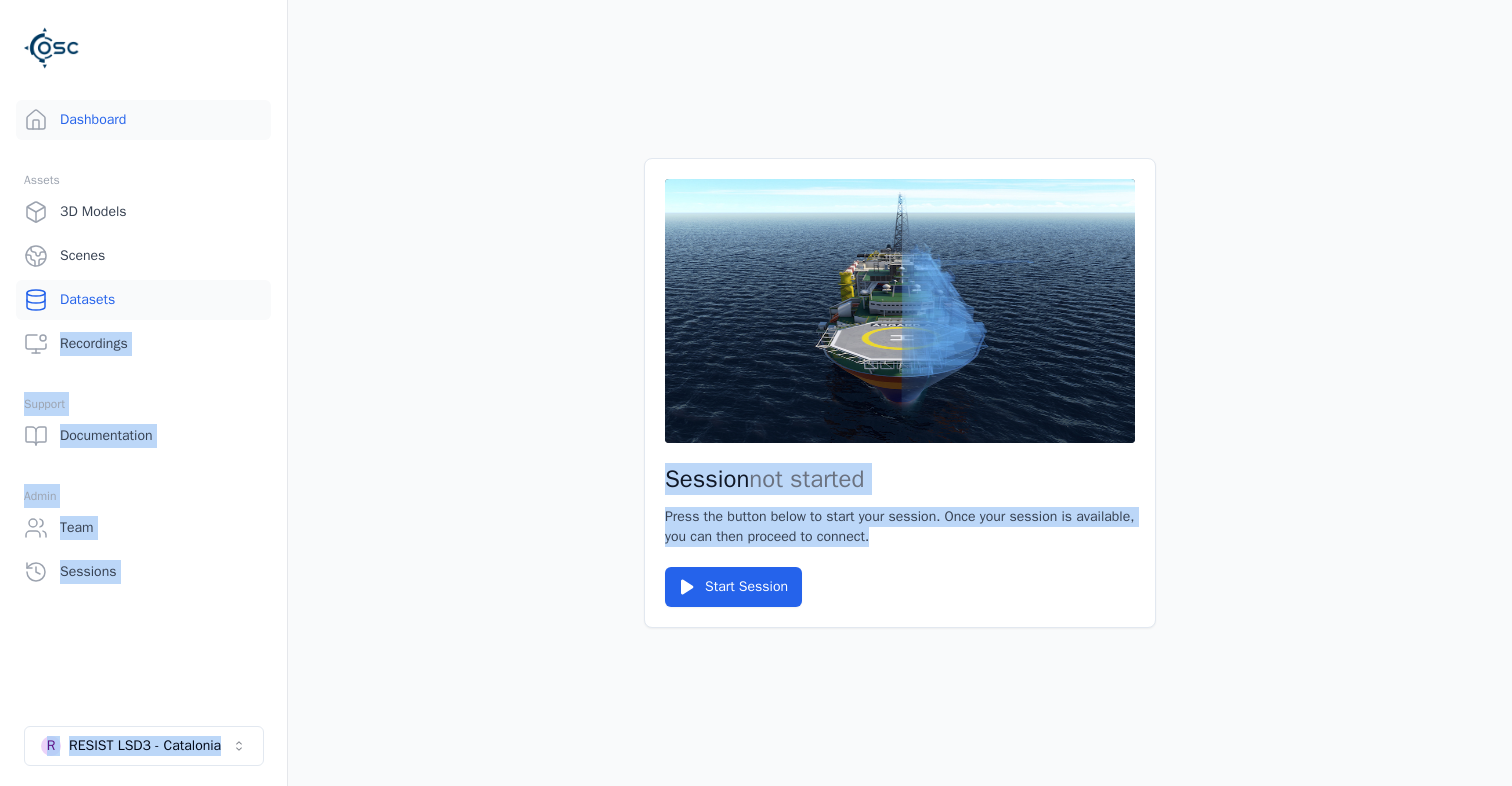 drag, startPoint x: 455, startPoint y: 621, endPoint x: 154, endPoint y: 314, distance: 429.94186 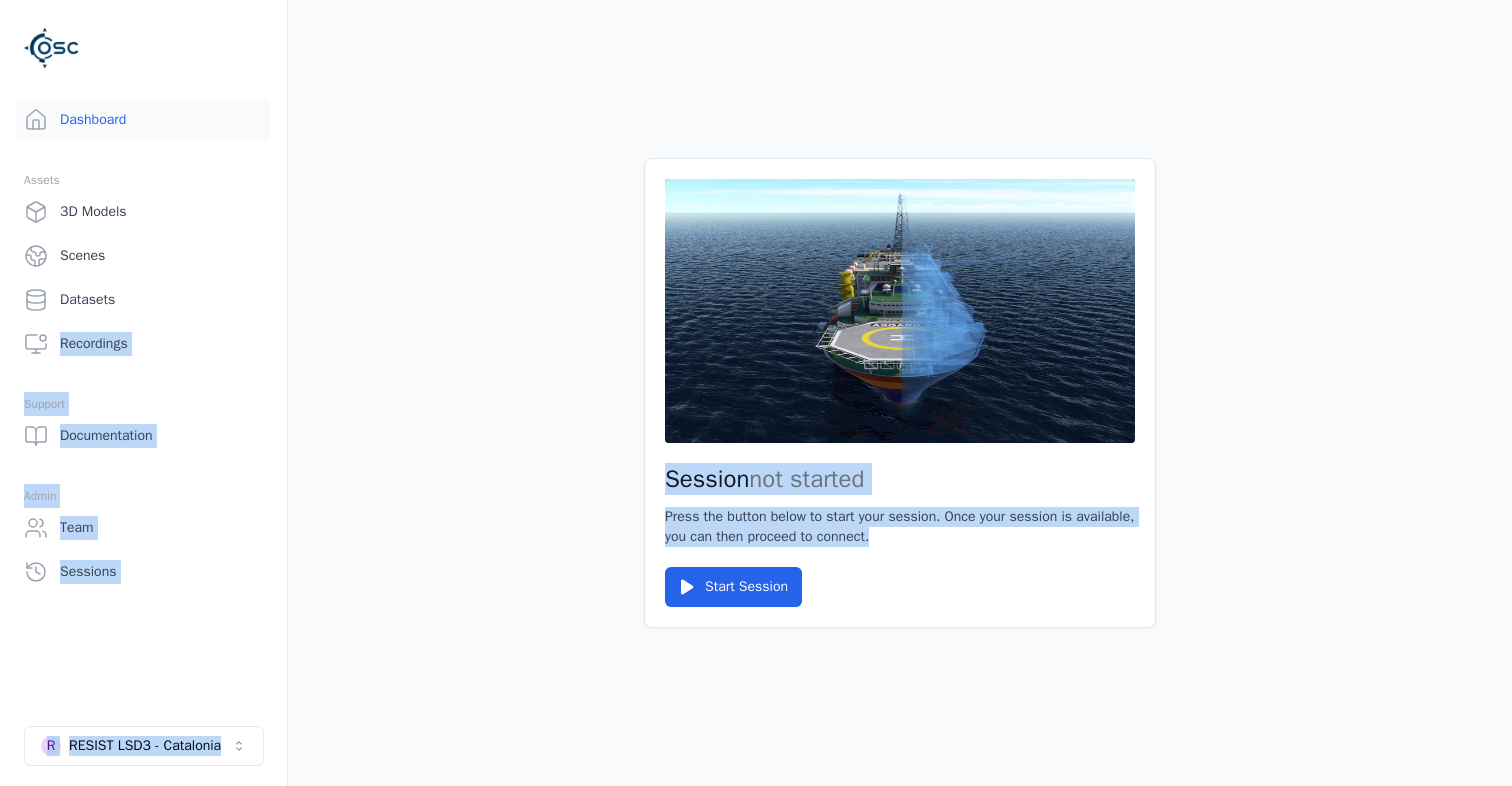 drag, startPoint x: 154, startPoint y: 314, endPoint x: 86, endPoint y: 301, distance: 69.2315 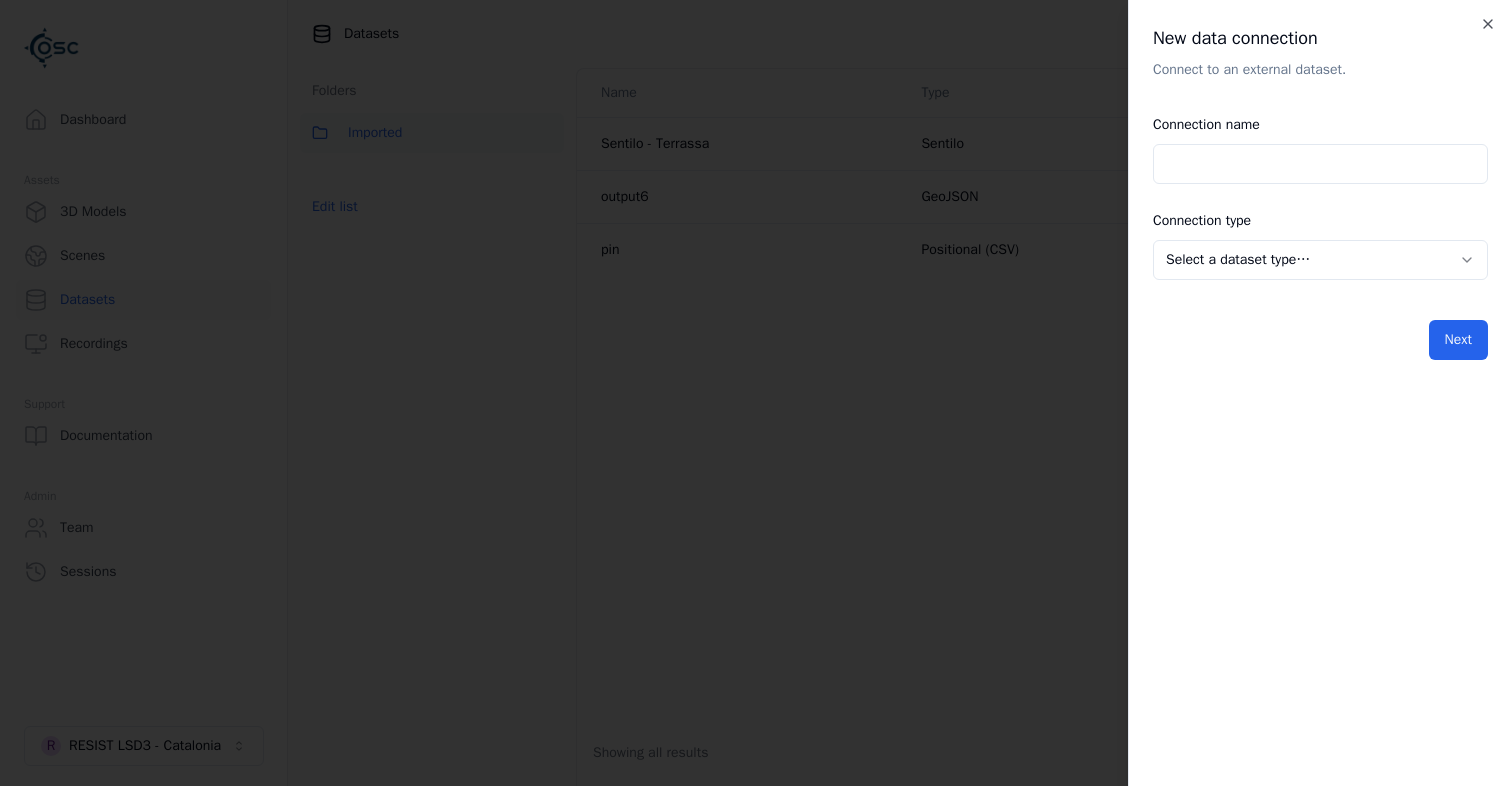 scroll, scrollTop: 0, scrollLeft: 0, axis: both 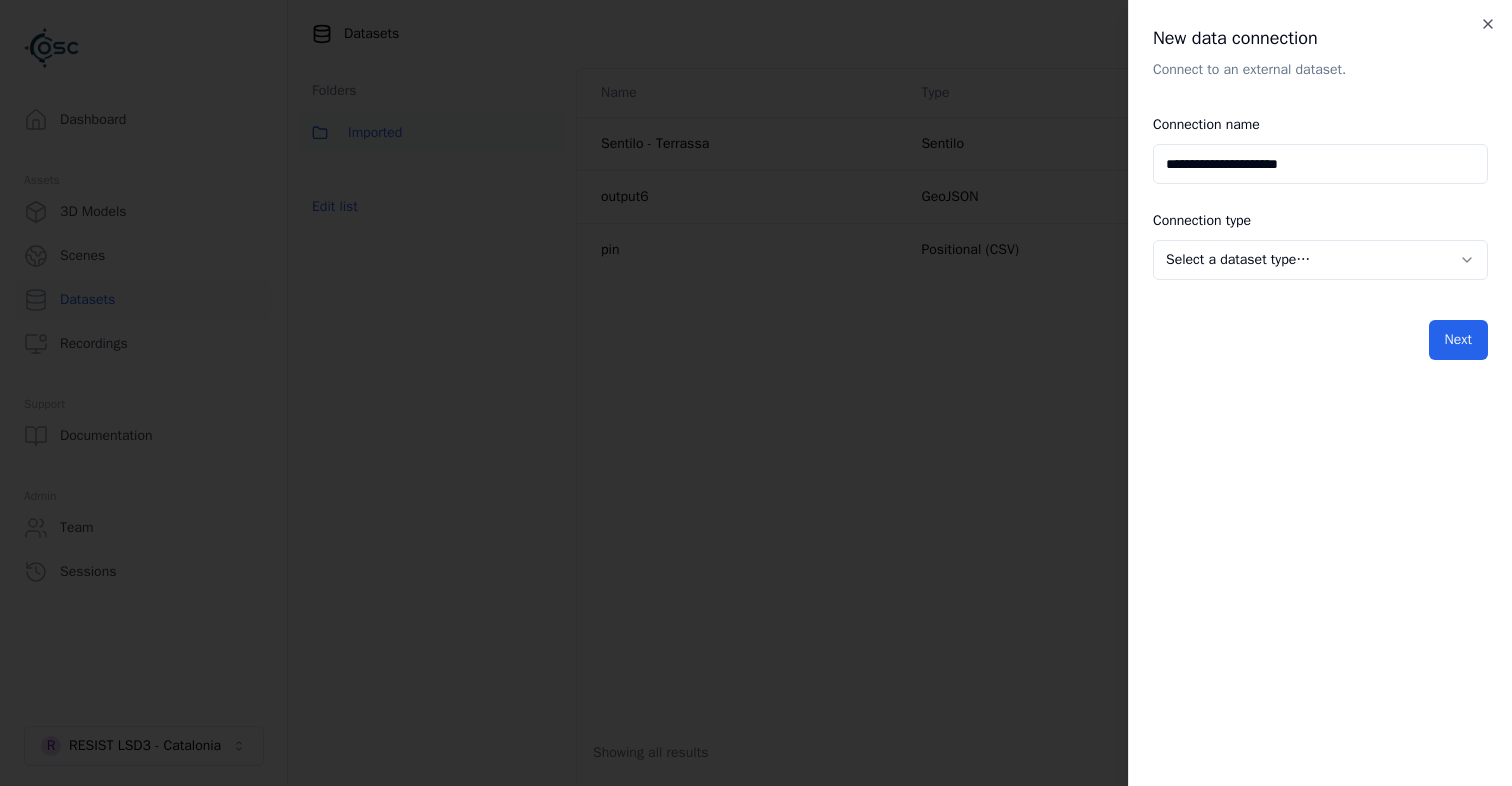 type on "**********" 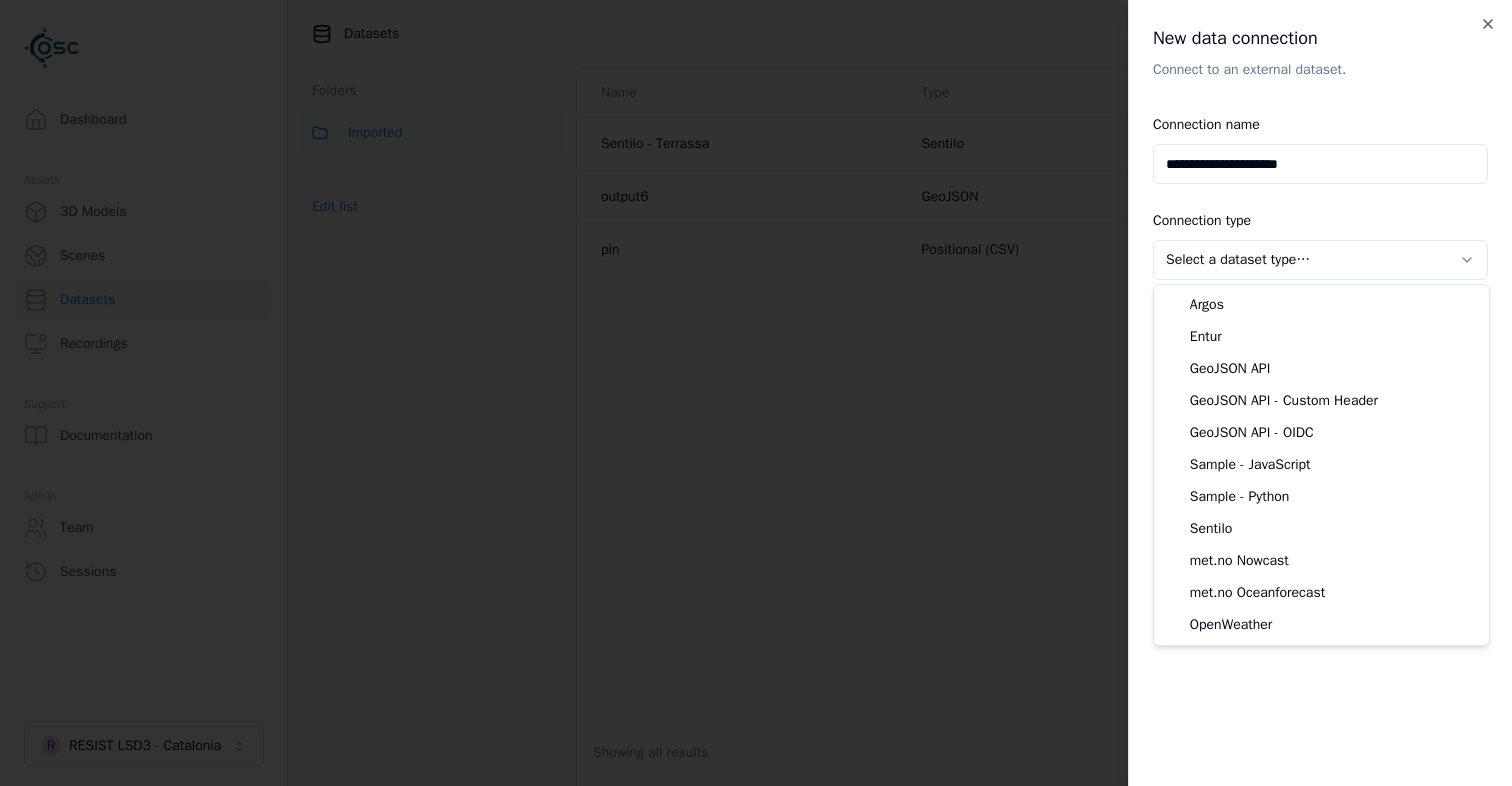 click on "**********" at bounding box center [756, 393] 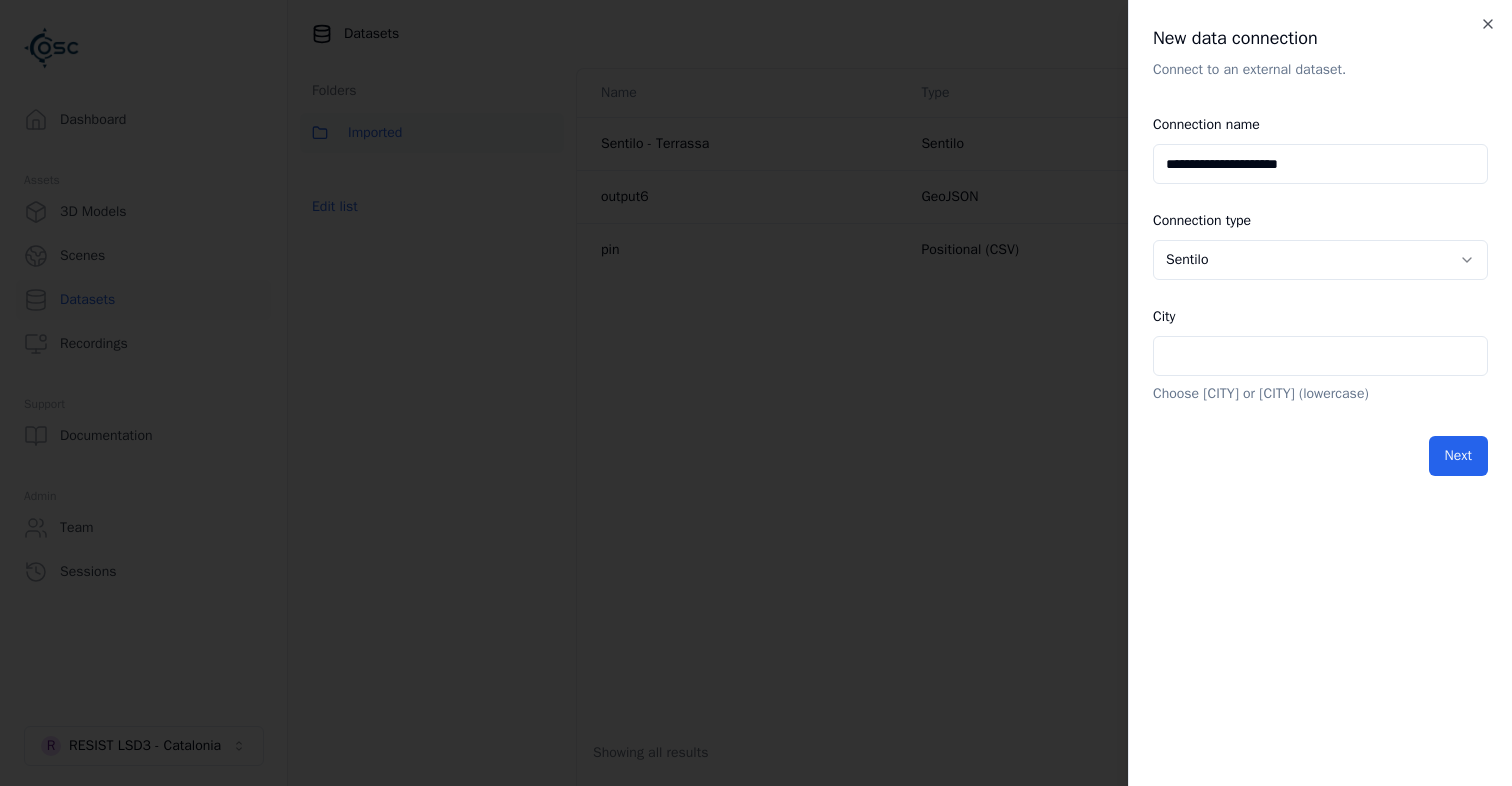 click on "City" at bounding box center (1320, 356) 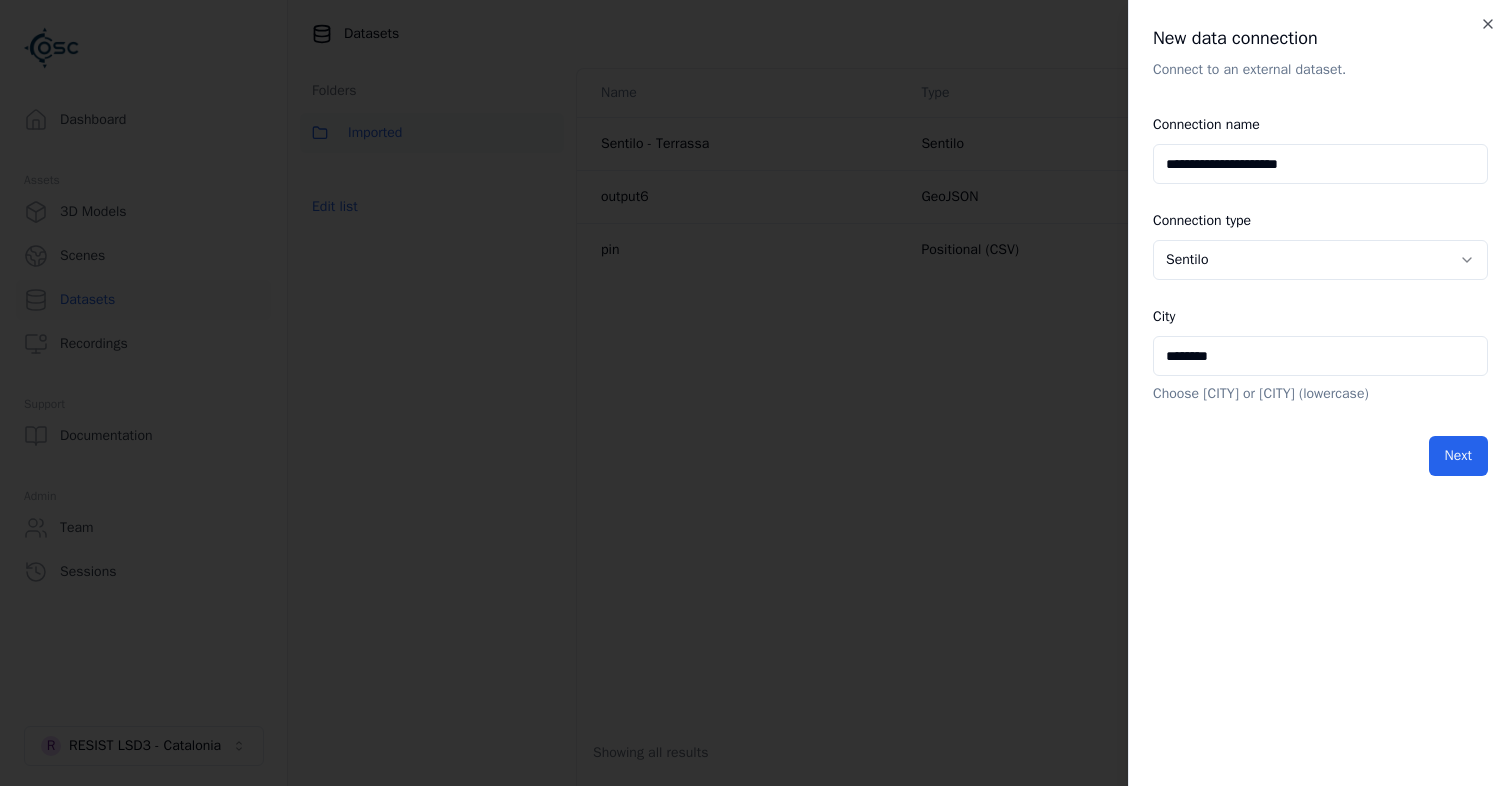 type on "********" 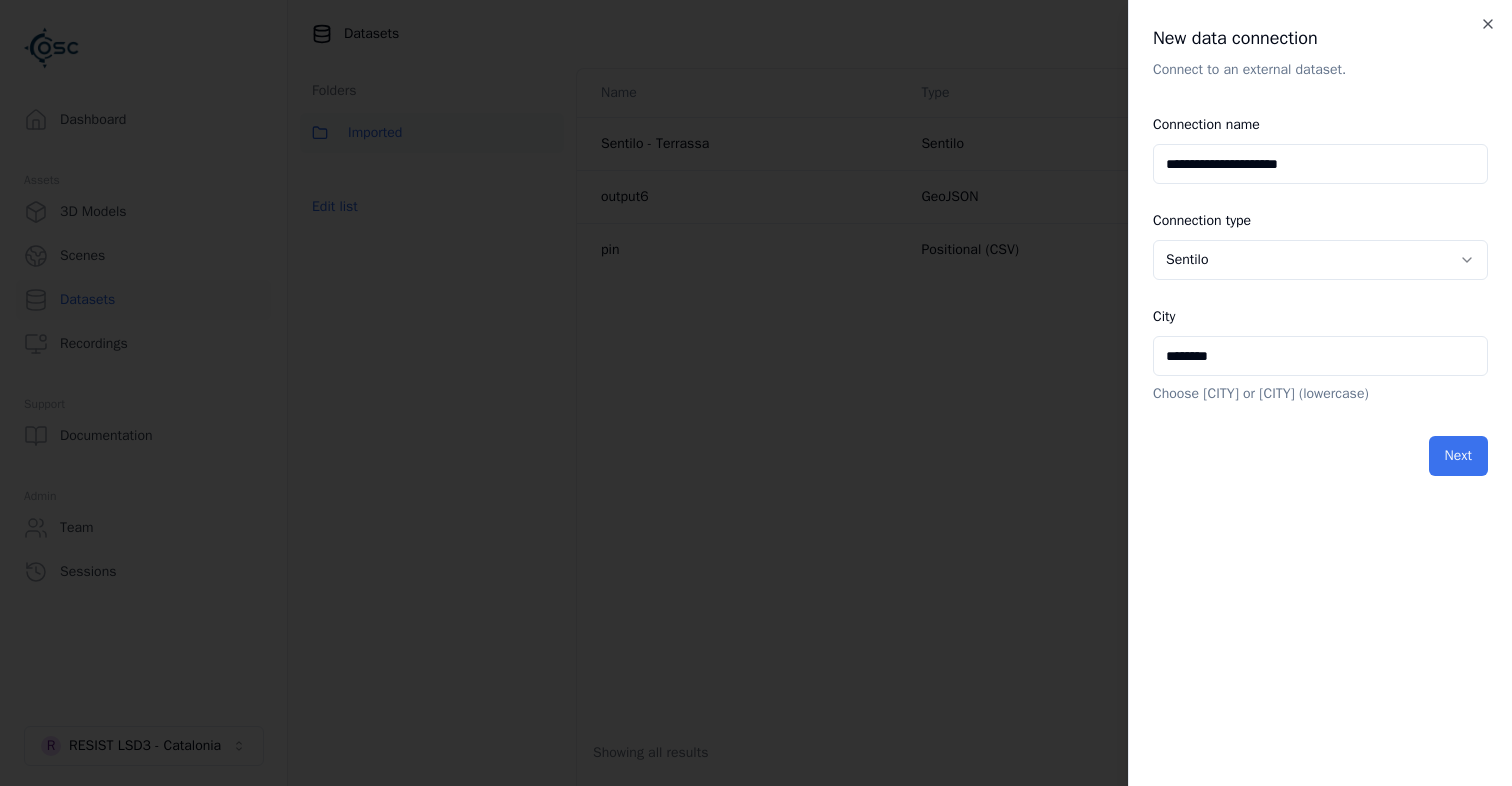 click on "Next" at bounding box center [1458, 456] 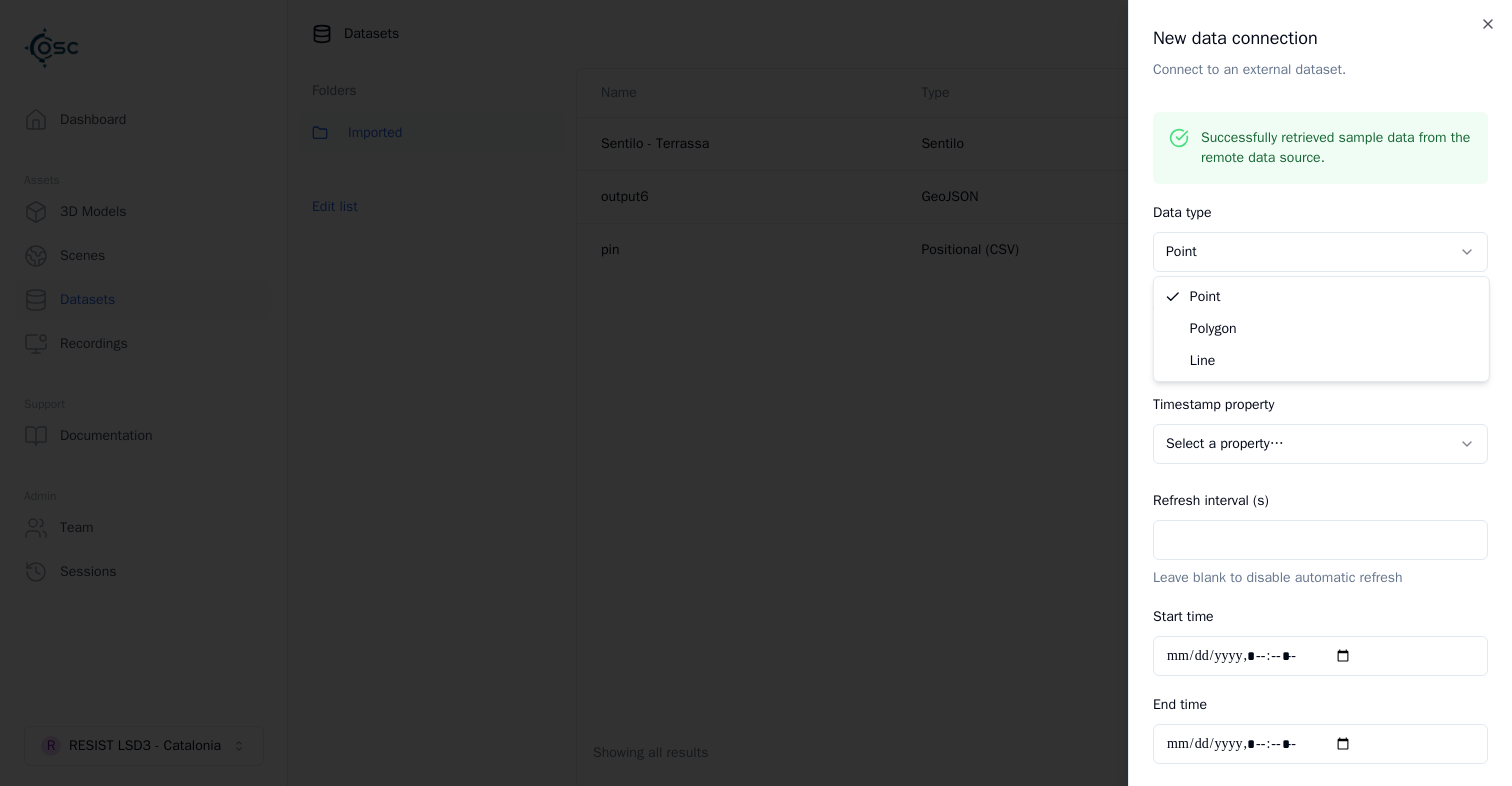click on "**********" at bounding box center [756, 393] 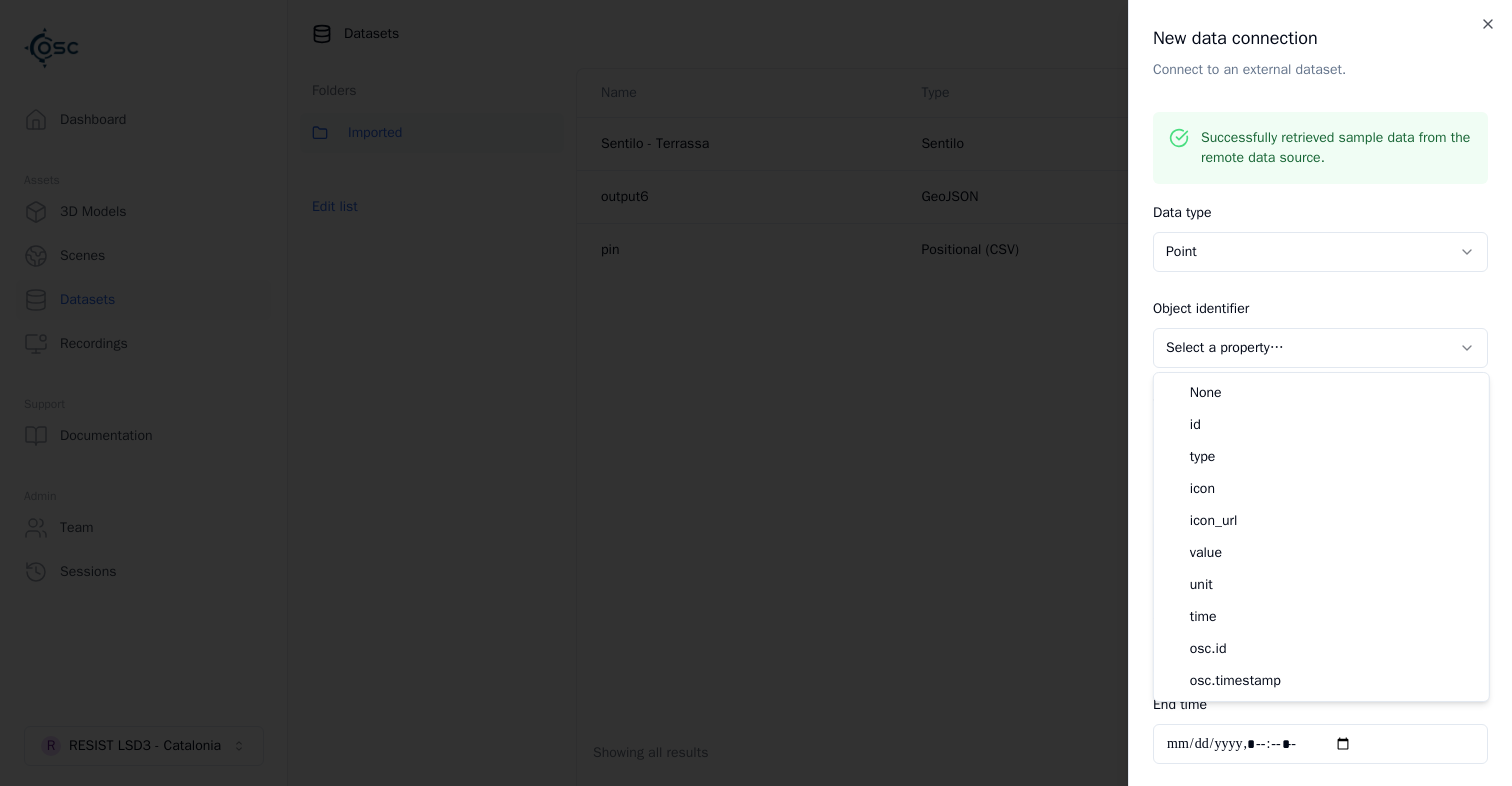 click on "**********" at bounding box center (756, 393) 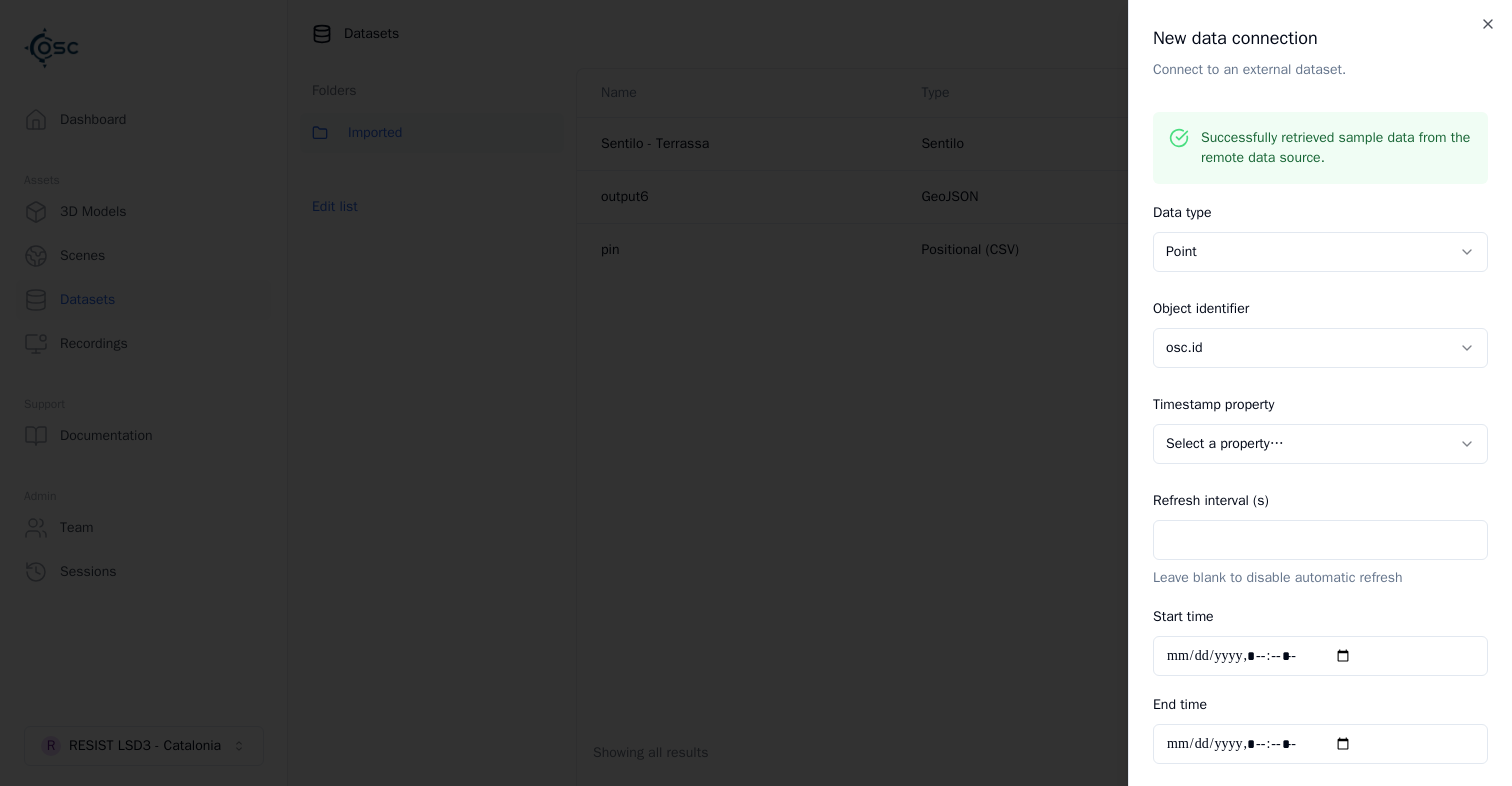 click on "**********" at bounding box center [756, 393] 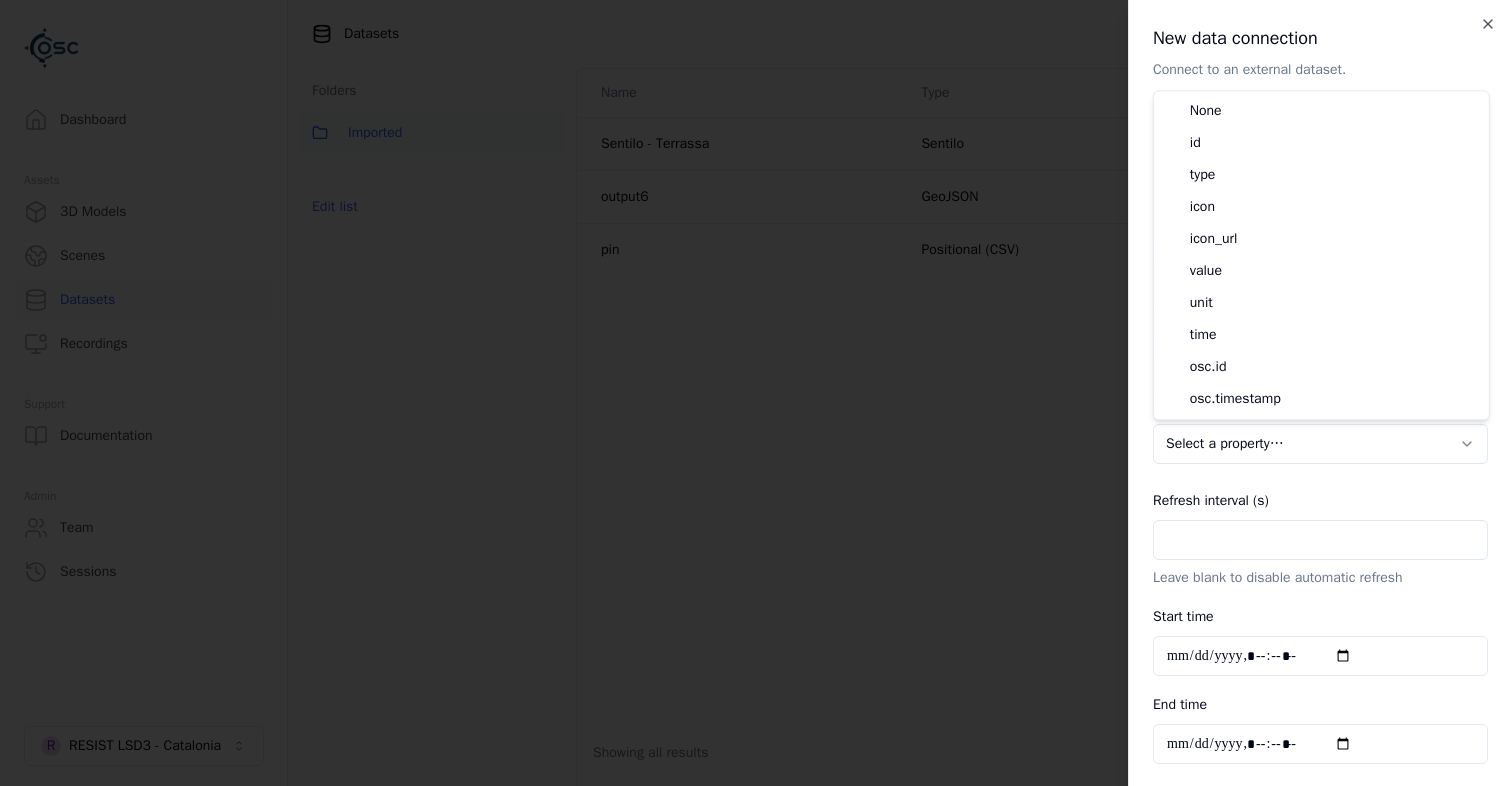select on "**********" 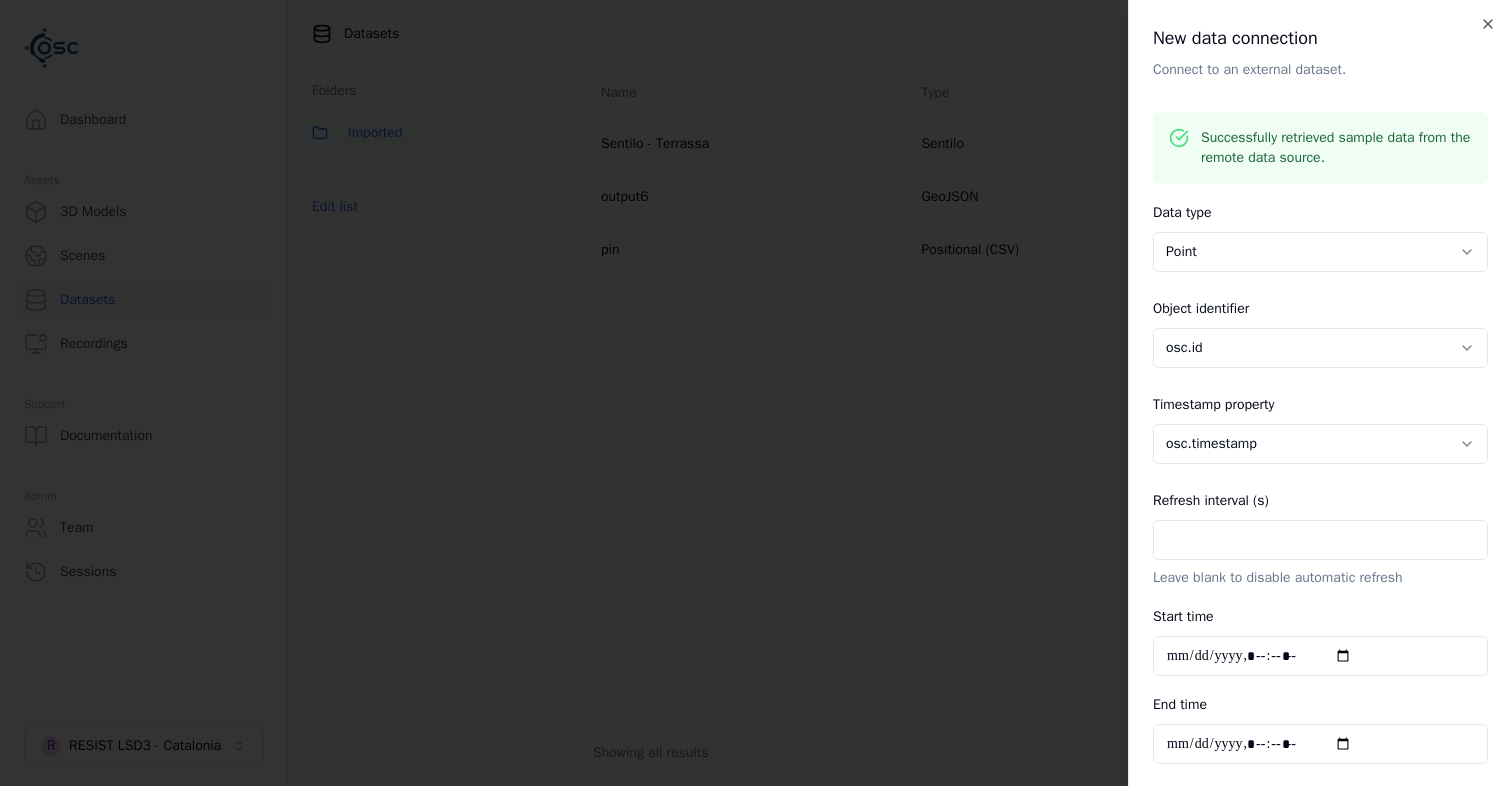 click on "Refresh interval (s)" at bounding box center (1320, 540) 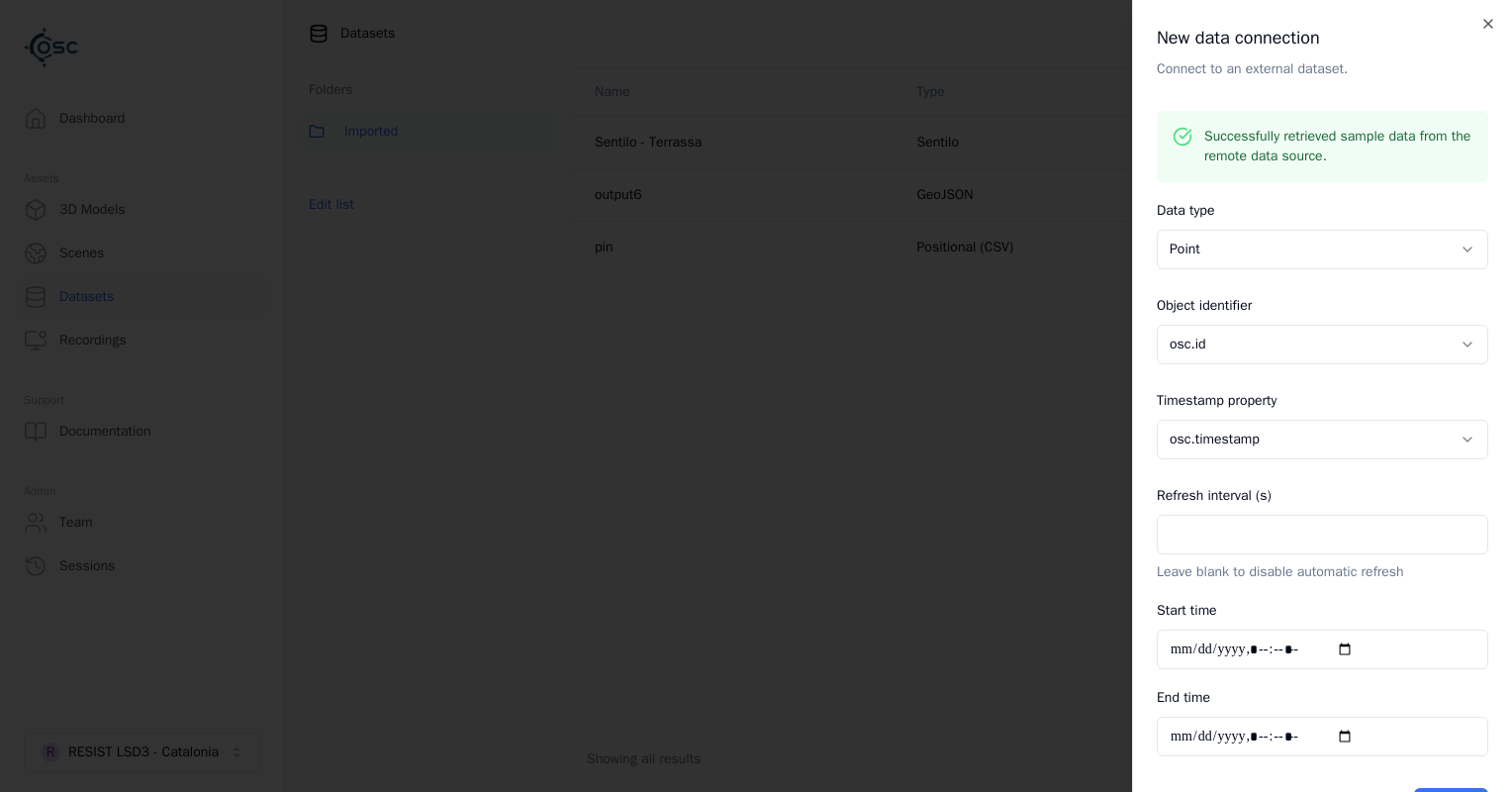 type on "***" 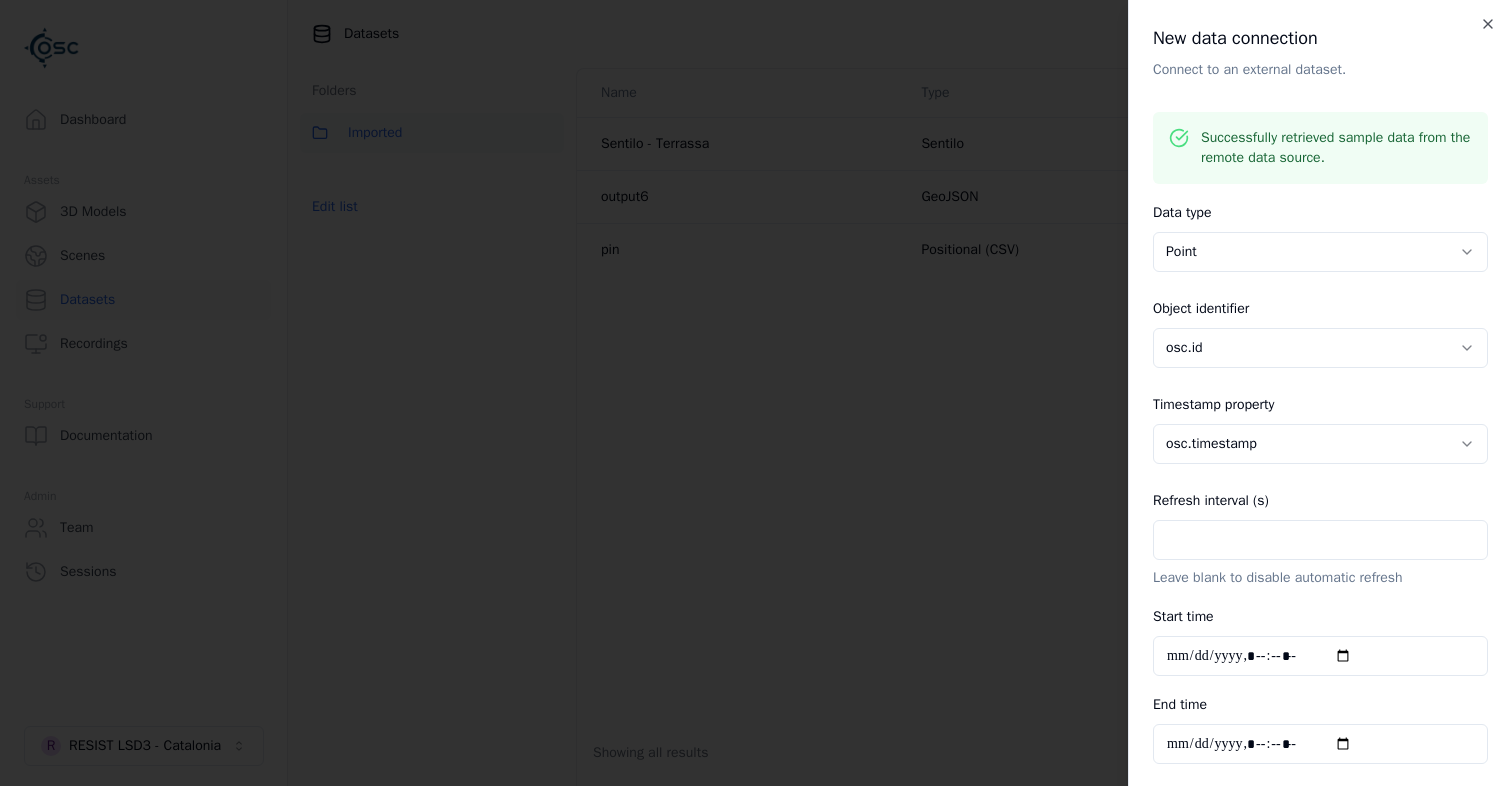 type 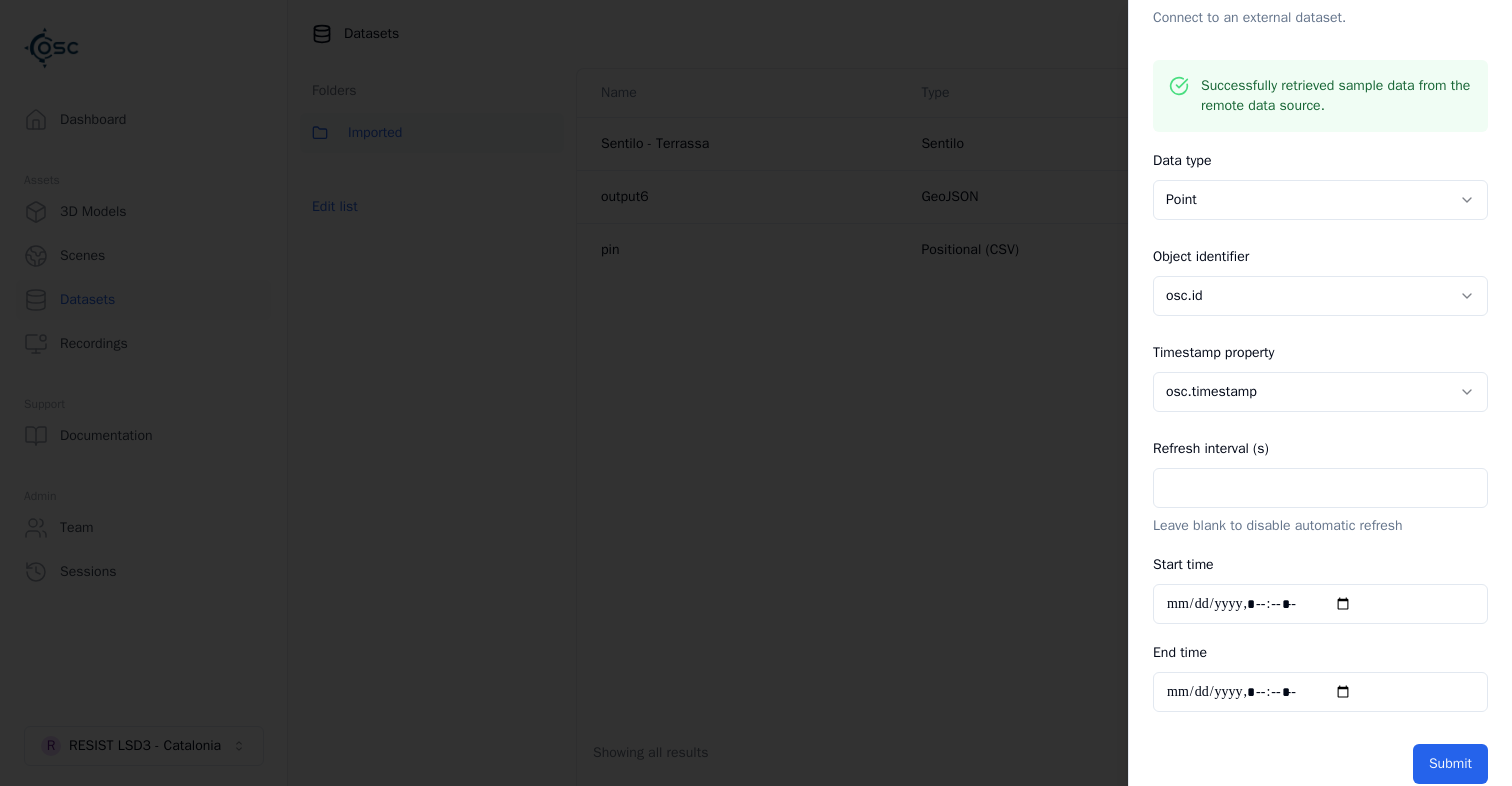 scroll, scrollTop: 74, scrollLeft: 0, axis: vertical 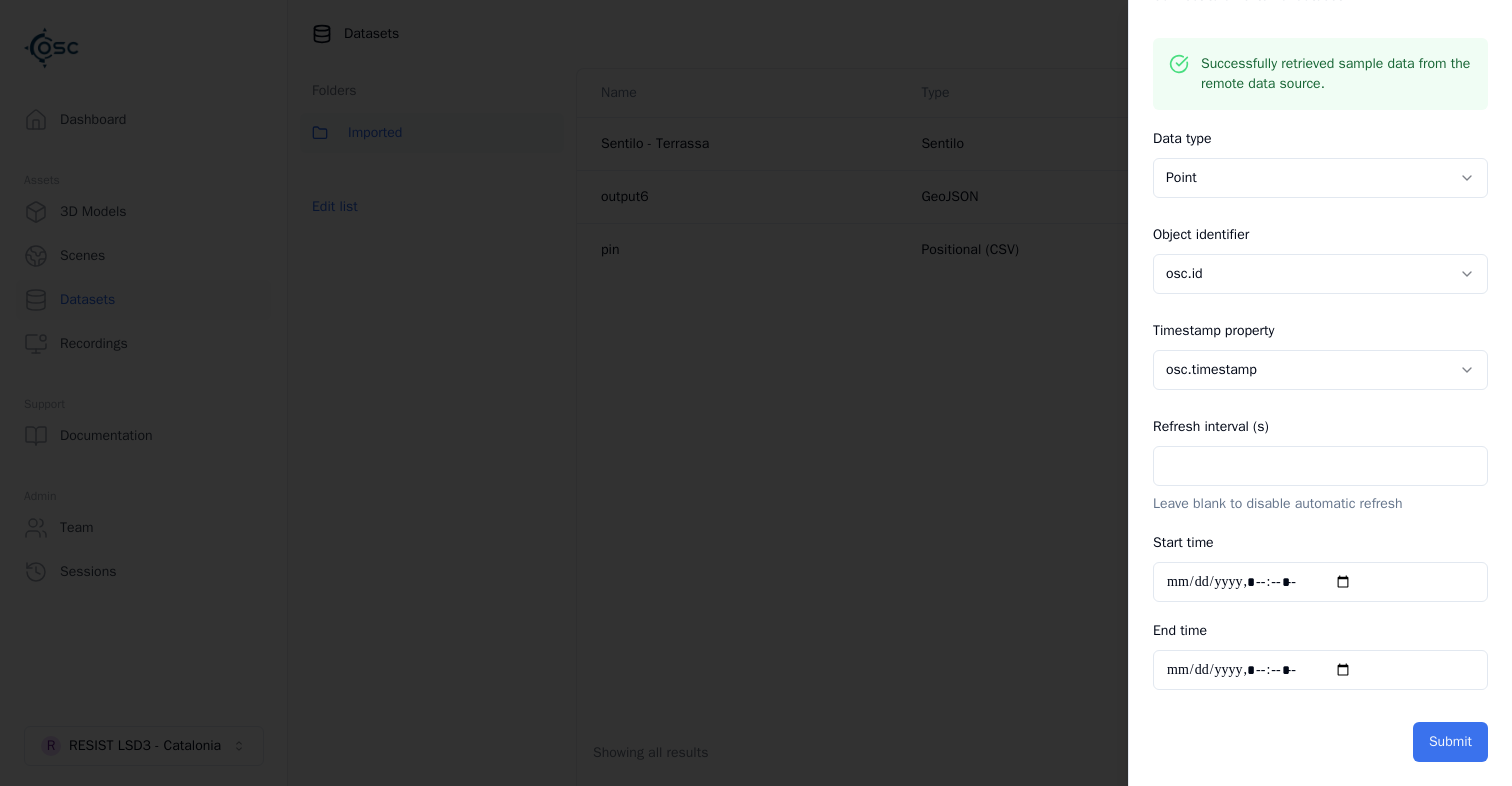 click on "Submit" at bounding box center [1450, 742] 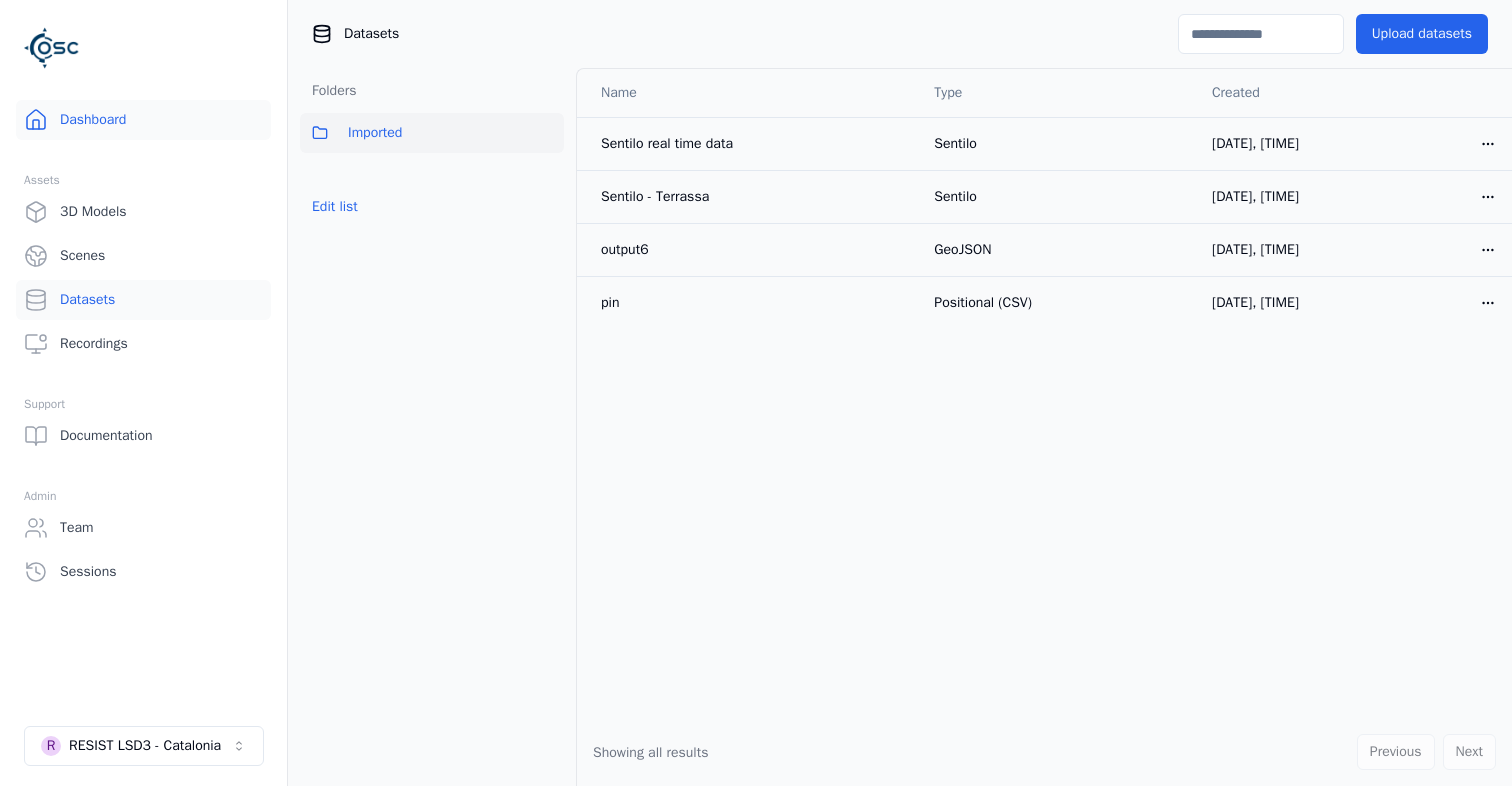 click on "Dashboard" at bounding box center [143, 120] 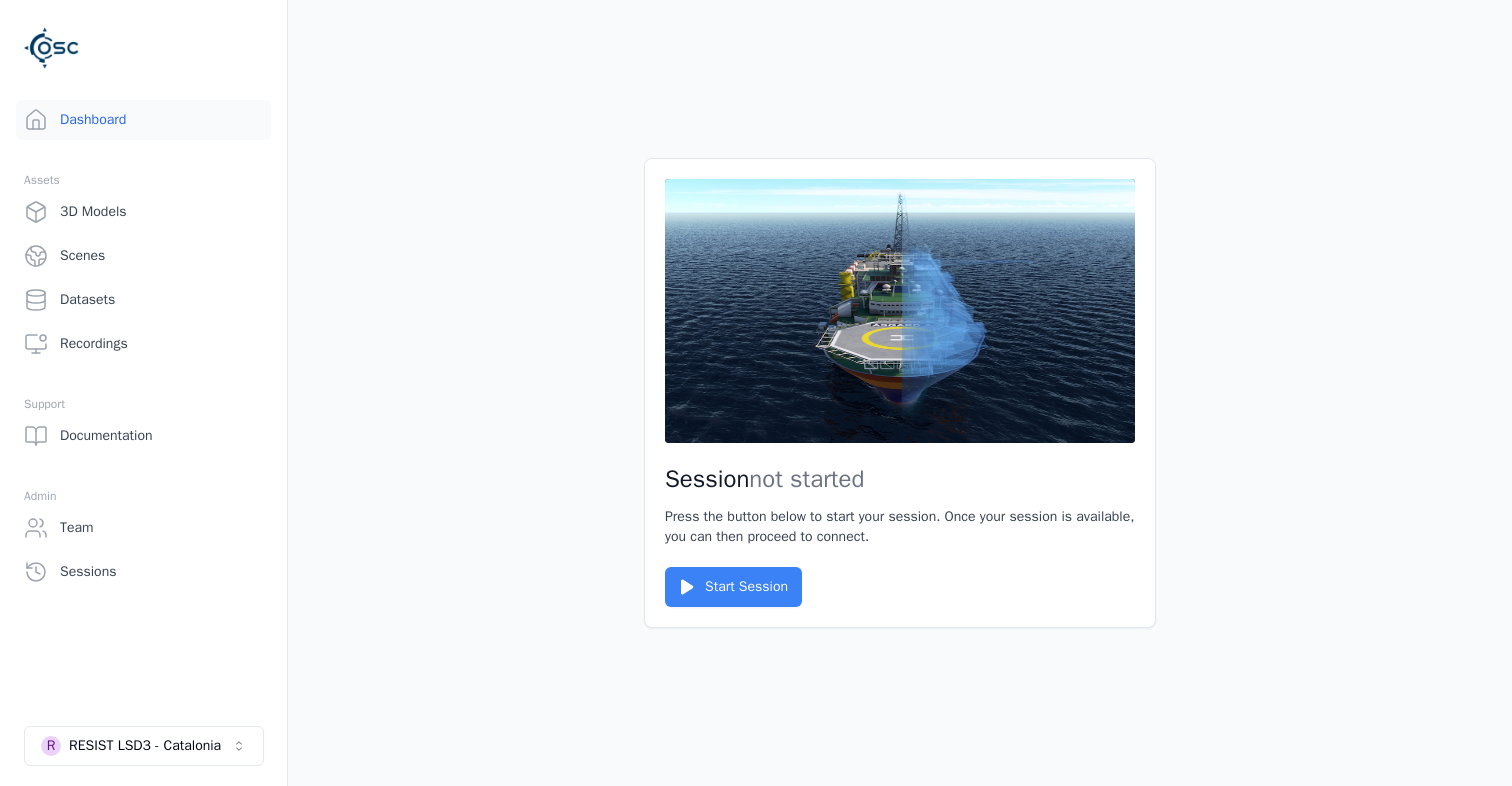 click on "Start Session" at bounding box center (733, 587) 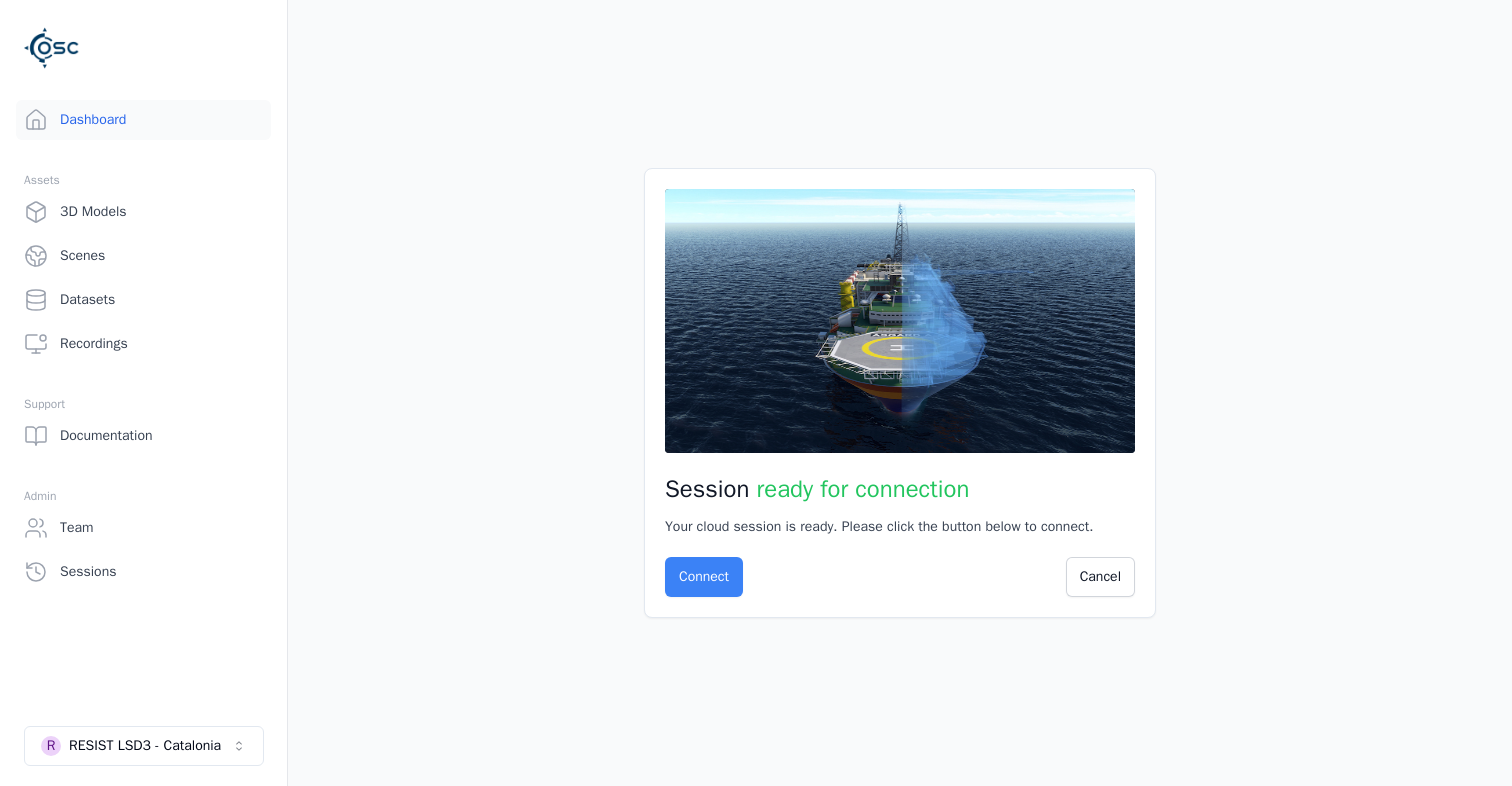click on "Connect" at bounding box center [704, 577] 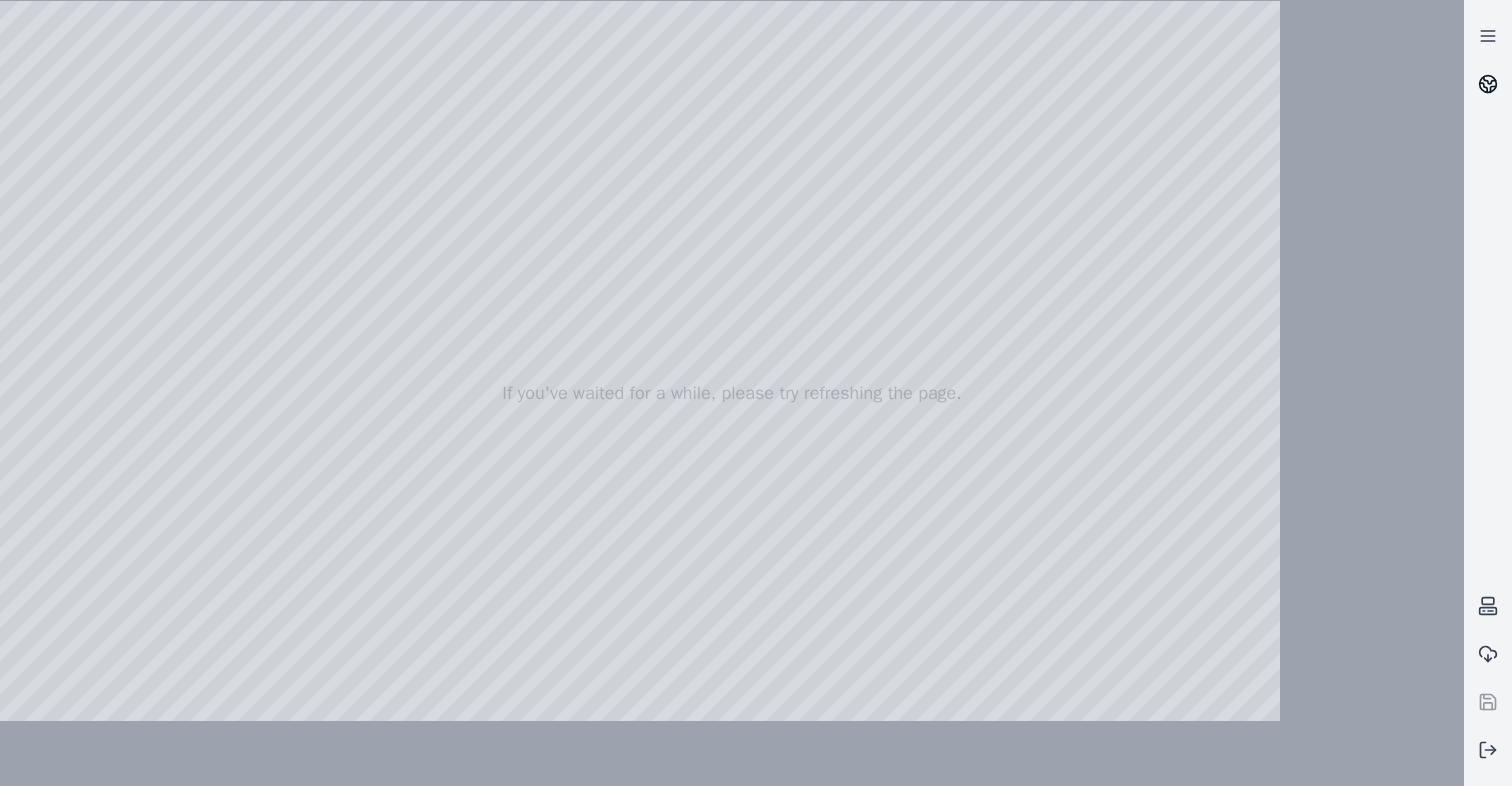click at bounding box center (1488, 84) 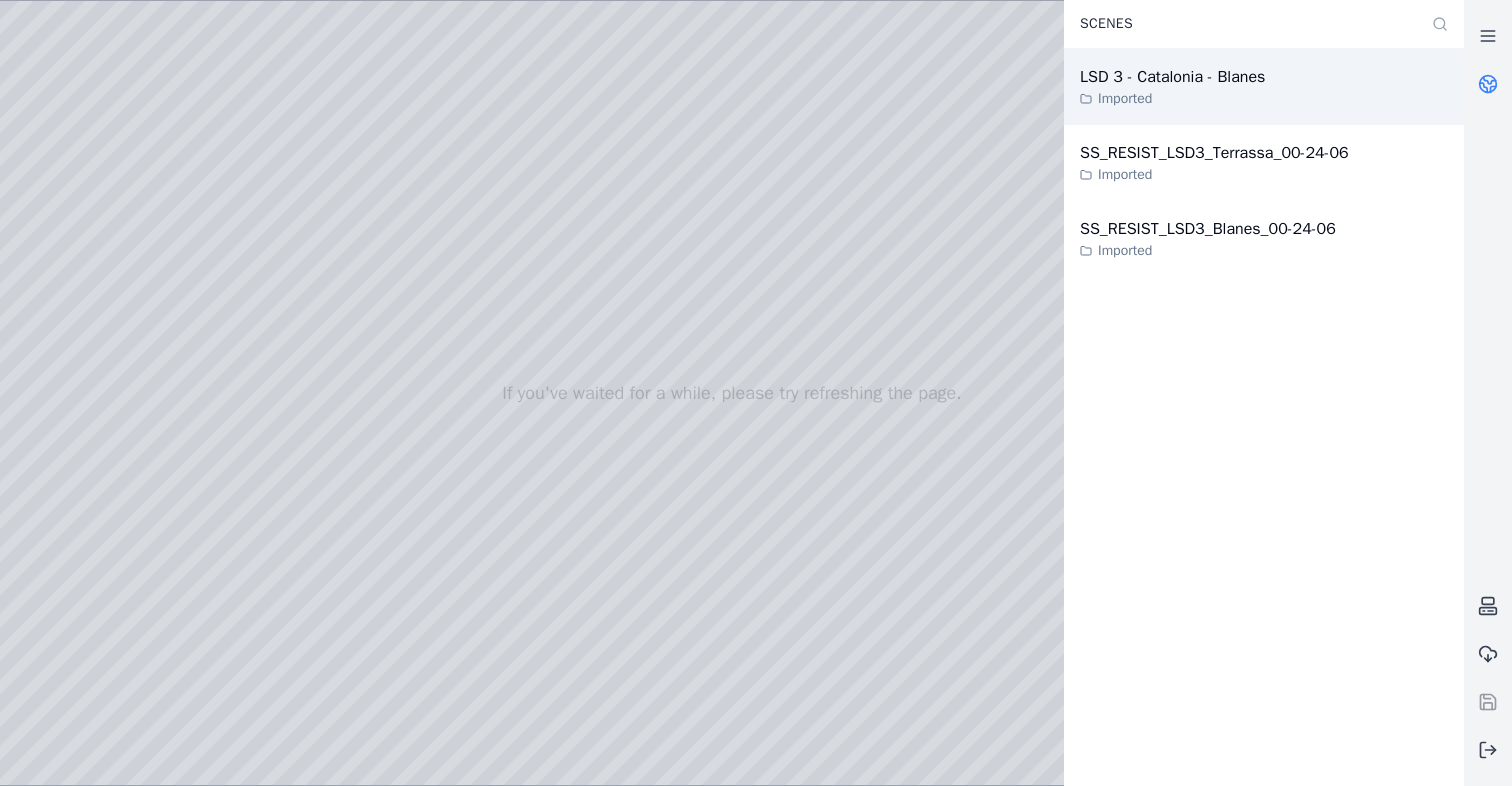 click on "Imported" at bounding box center [1172, 99] 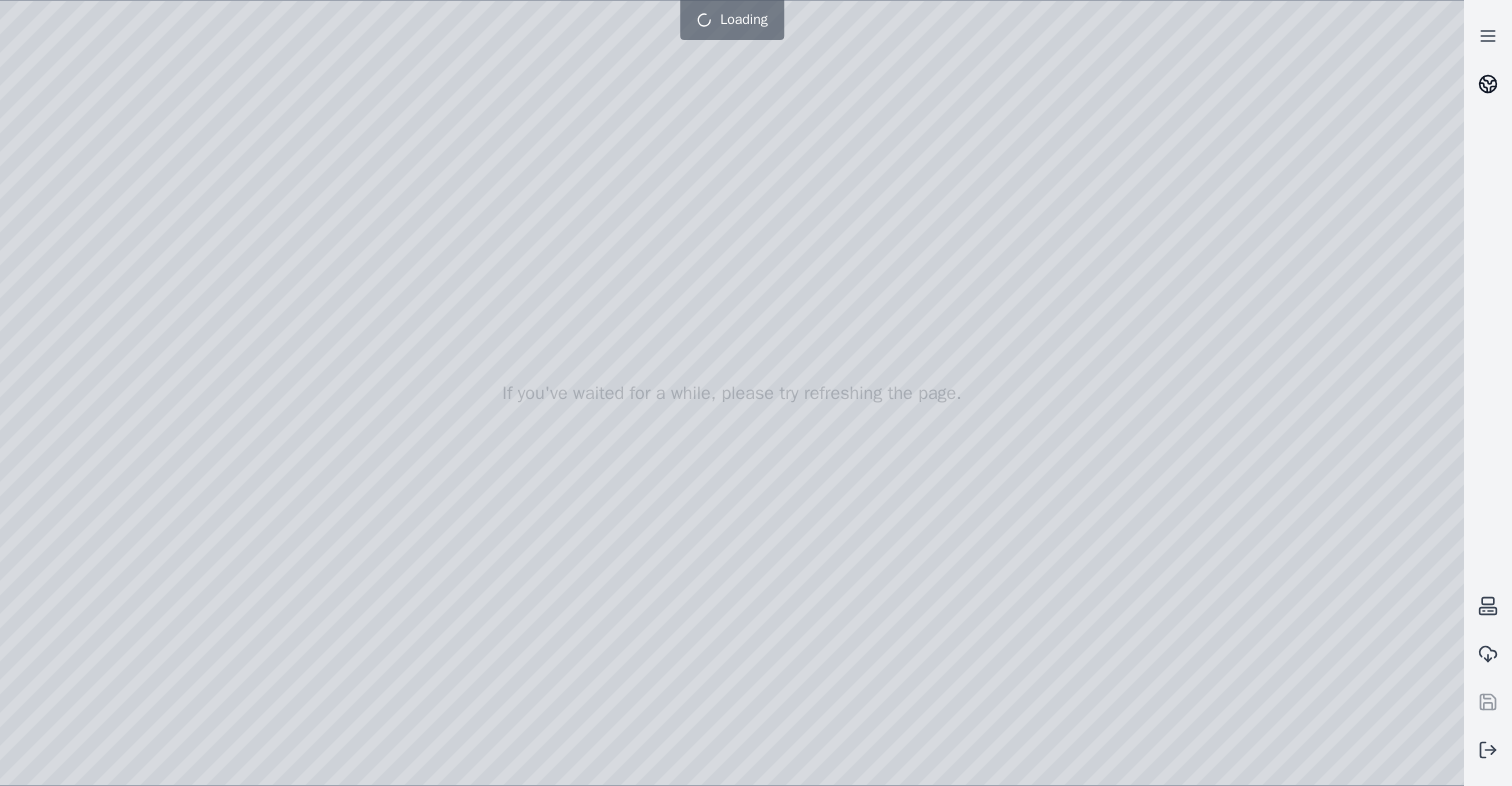 click 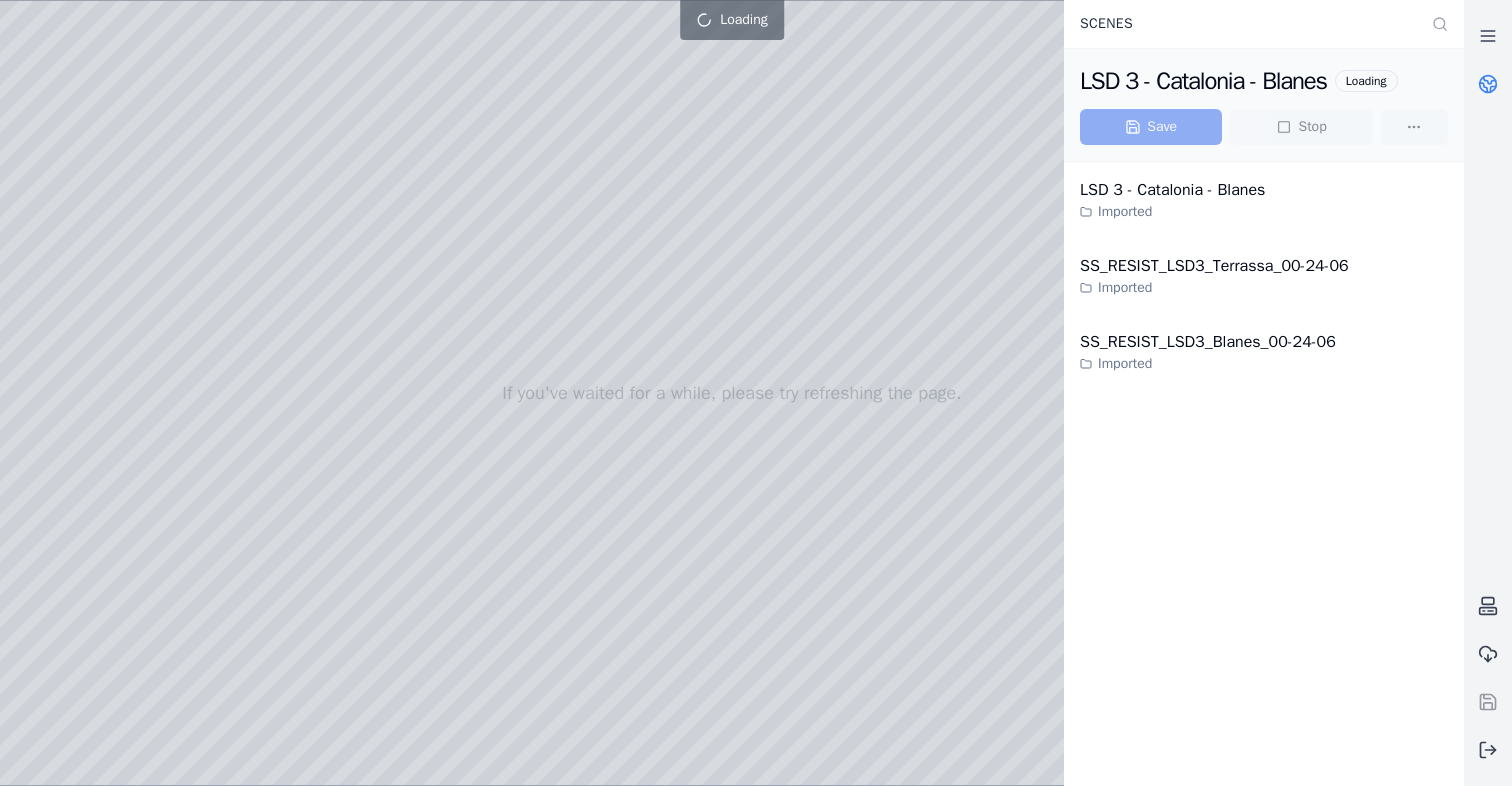 click on "Save Stop" at bounding box center [1264, 127] 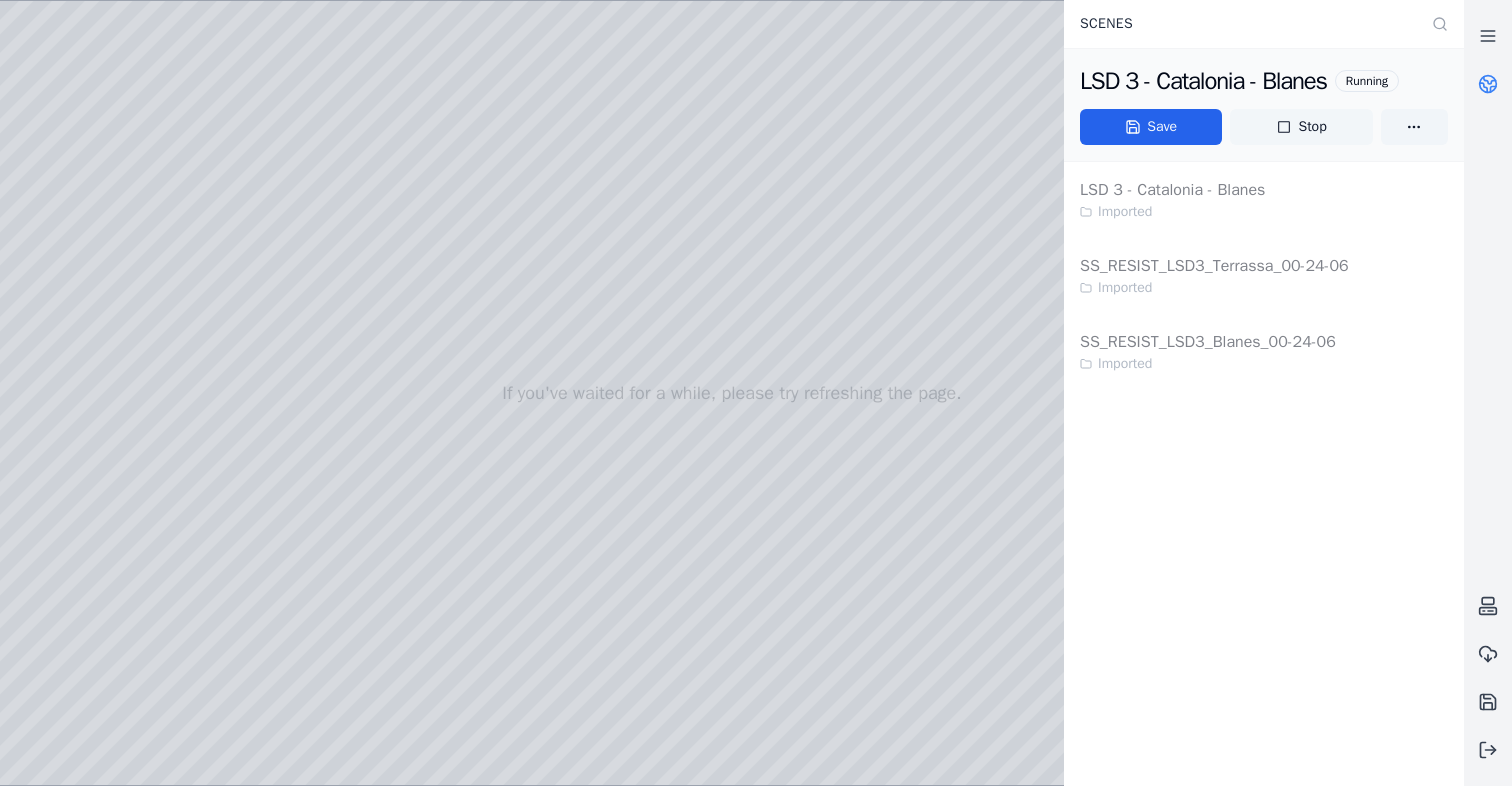 click on "Stop" at bounding box center (1301, 127) 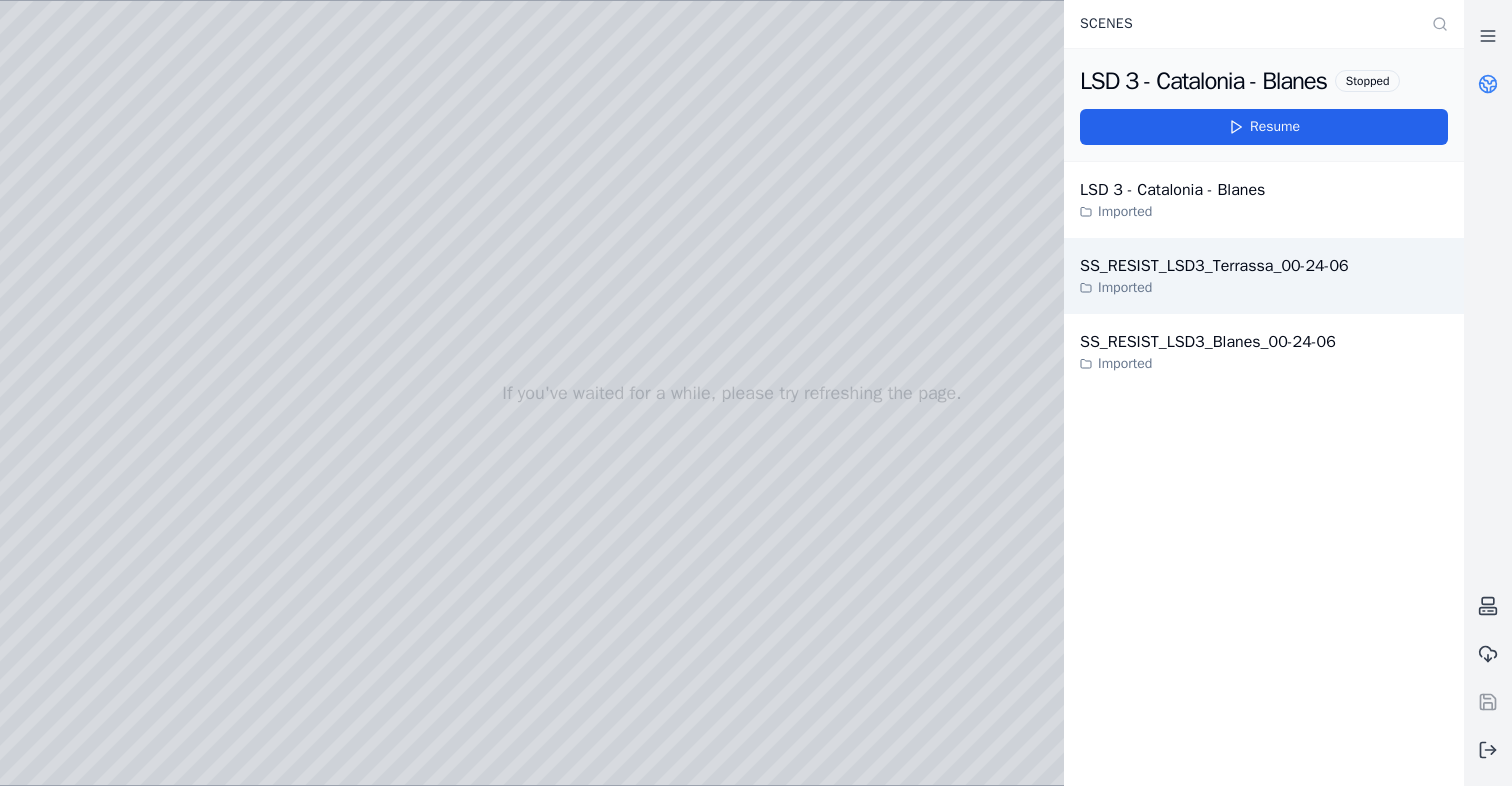 click on "SS_RESIST_LSD3_Terrassa_00-24-06" at bounding box center [1214, 266] 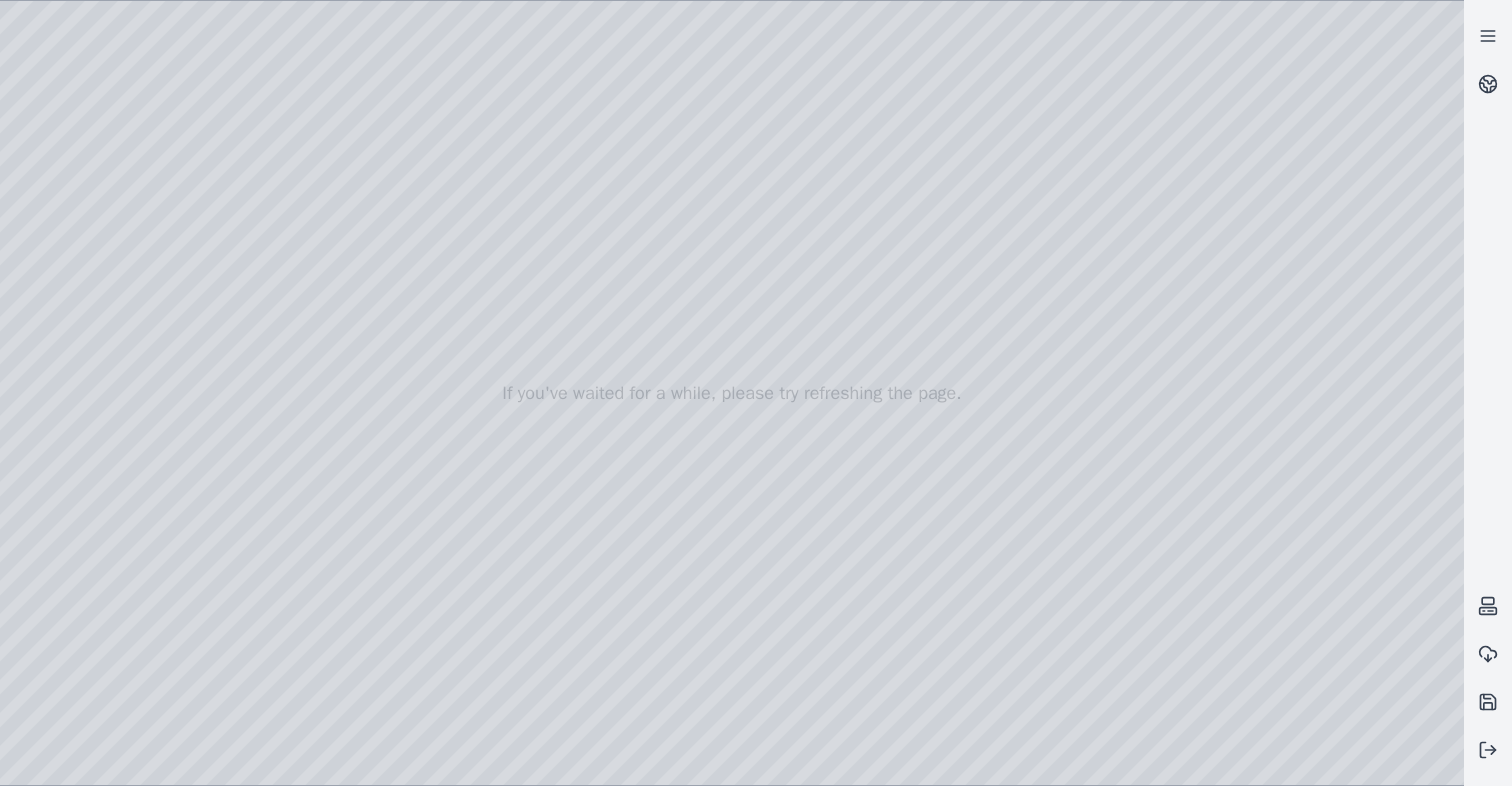 drag, startPoint x: 428, startPoint y: 482, endPoint x: 430, endPoint y: 548, distance: 66.0303 